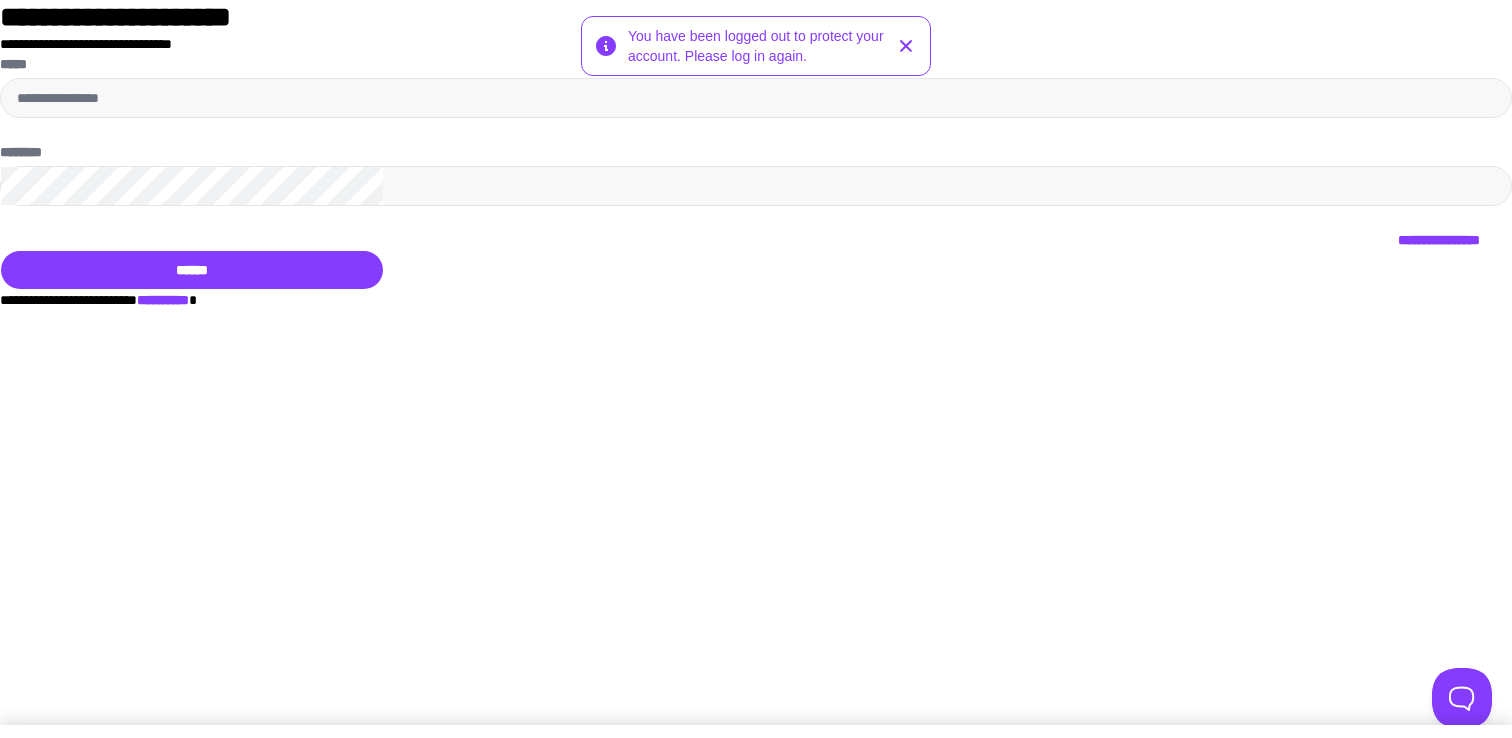 scroll, scrollTop: 0, scrollLeft: 0, axis: both 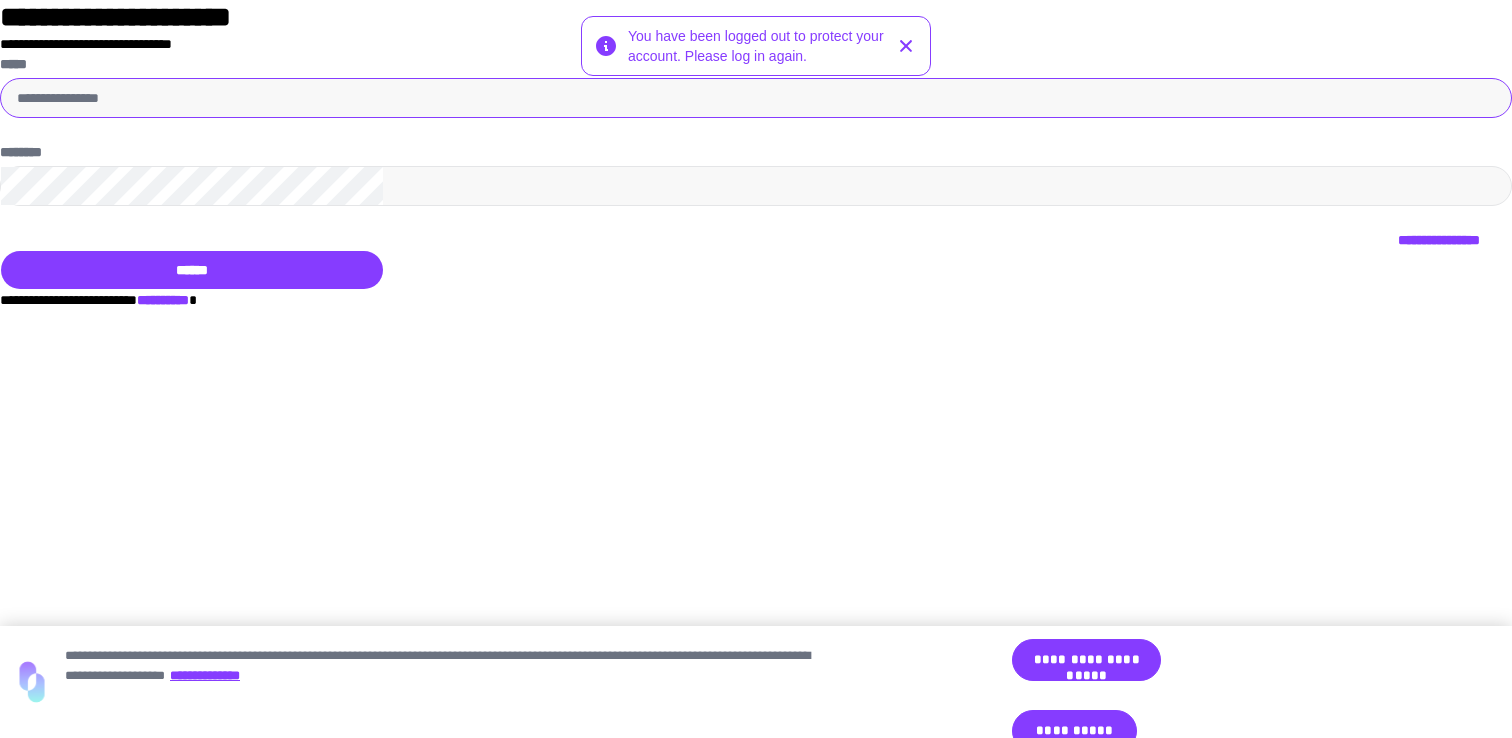 click on "*****" at bounding box center [756, 98] 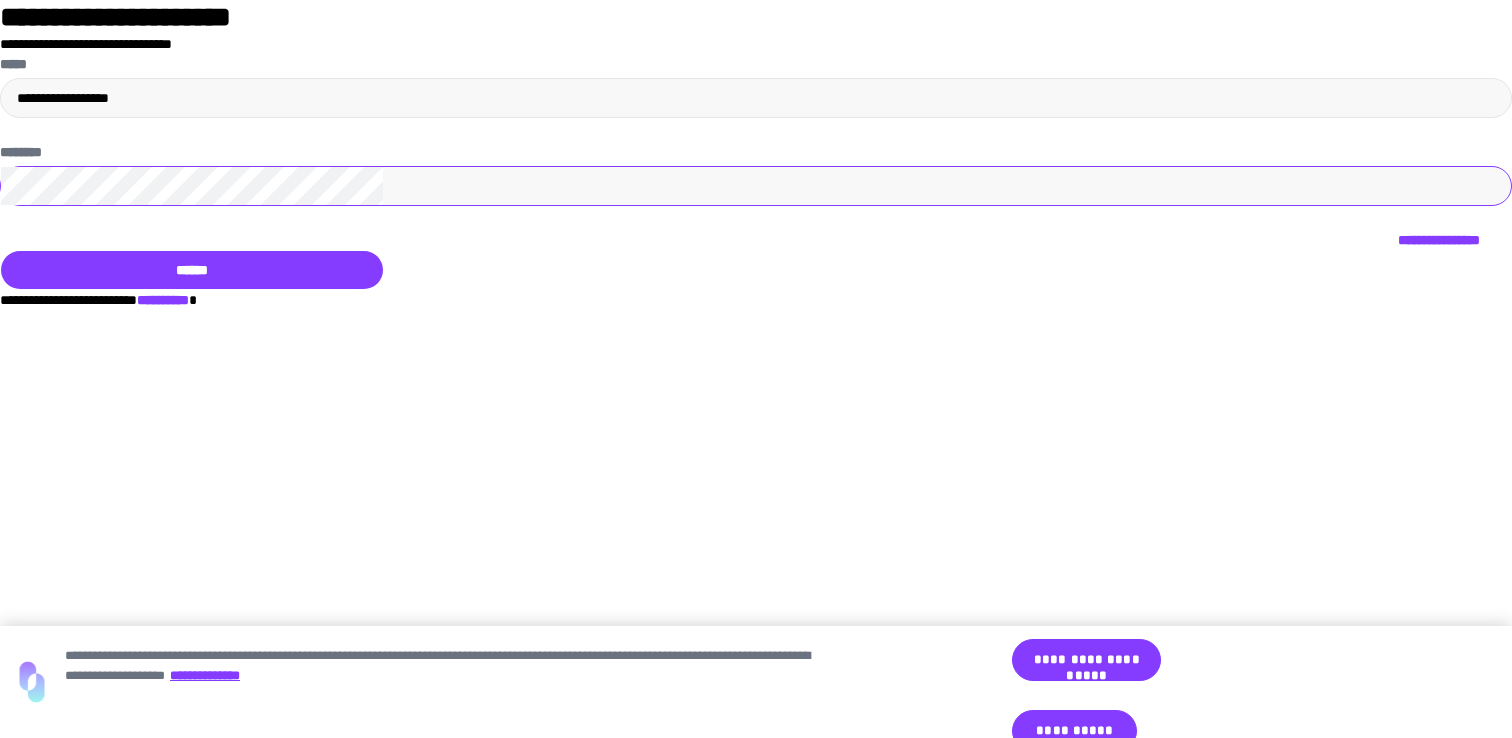 click on "******" at bounding box center (192, 270) 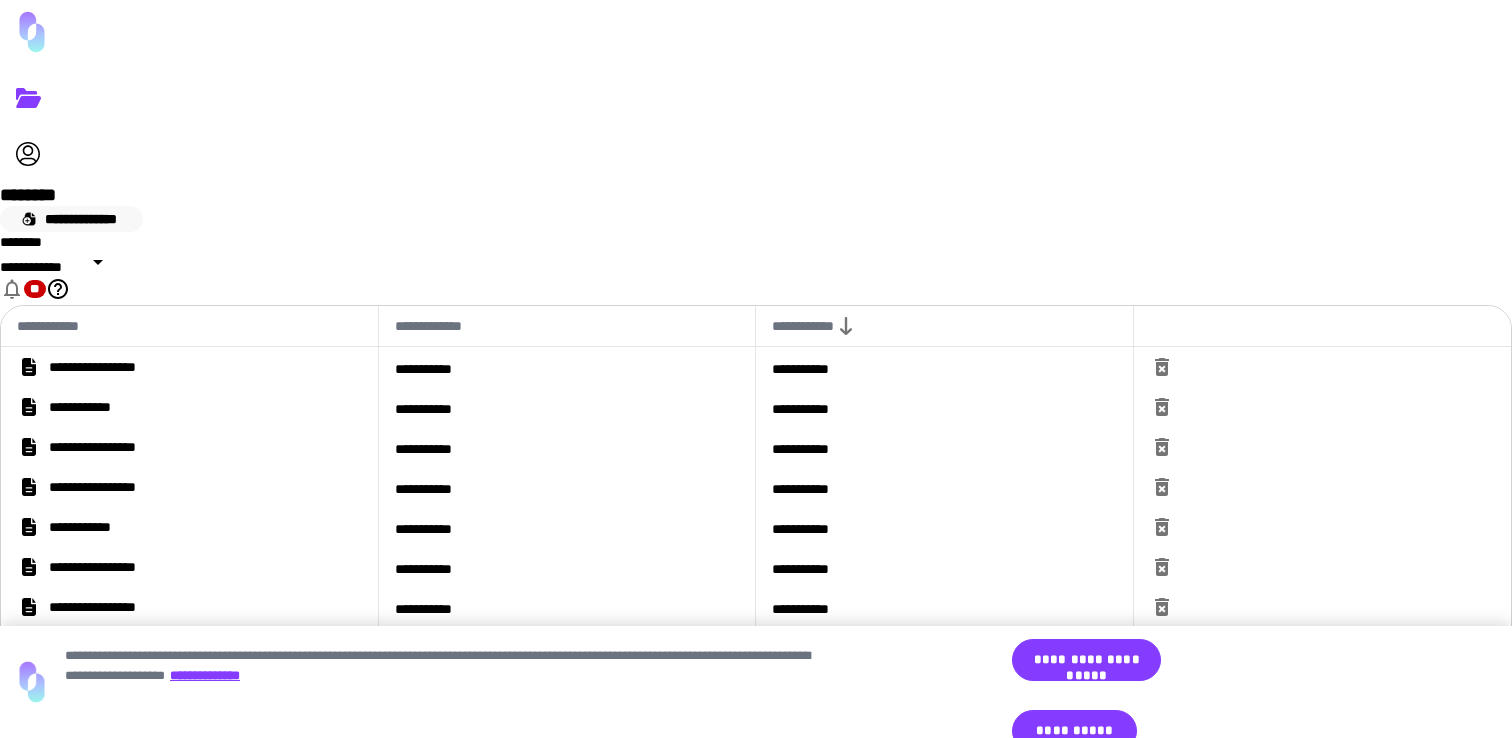 click on "**********" at bounding box center [71, 219] 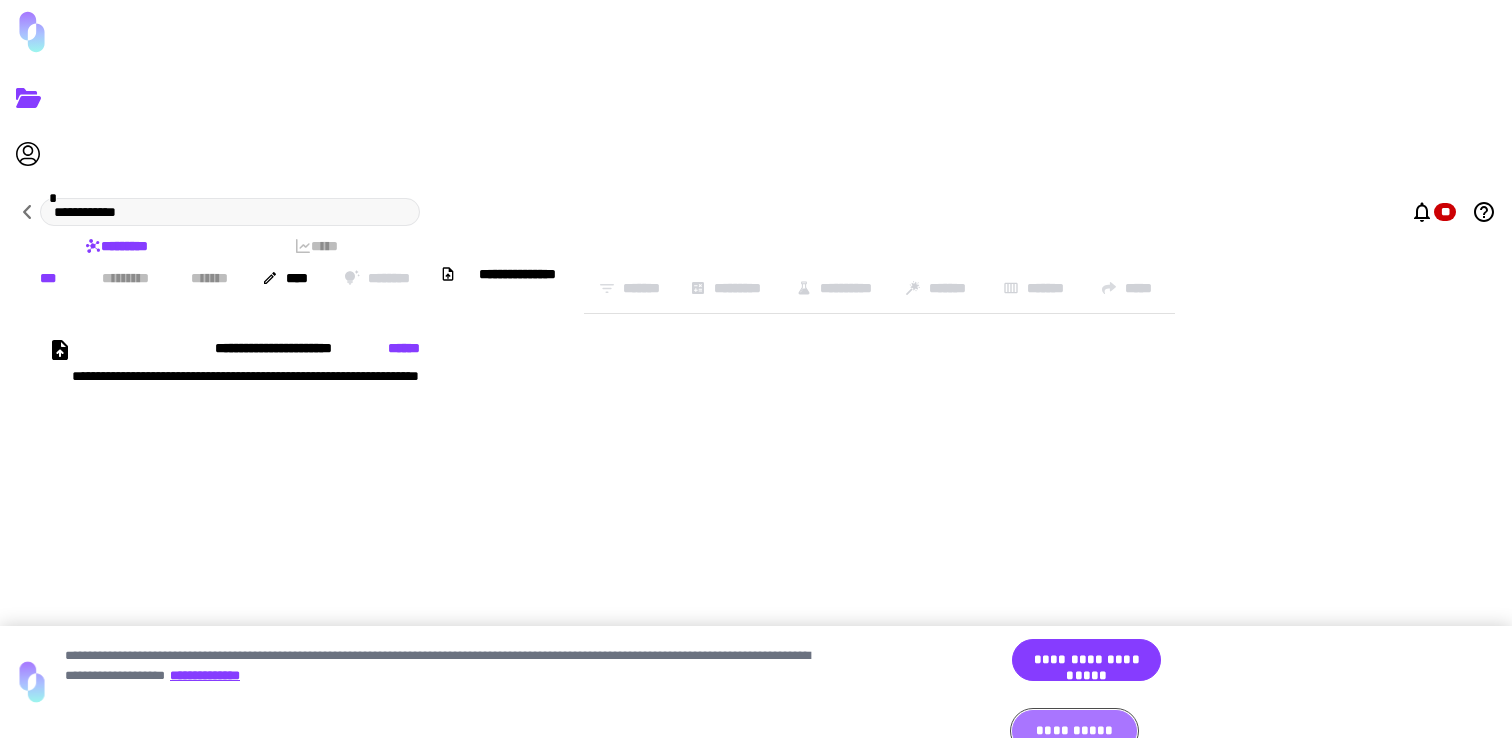 click on "**********" at bounding box center [1074, 731] 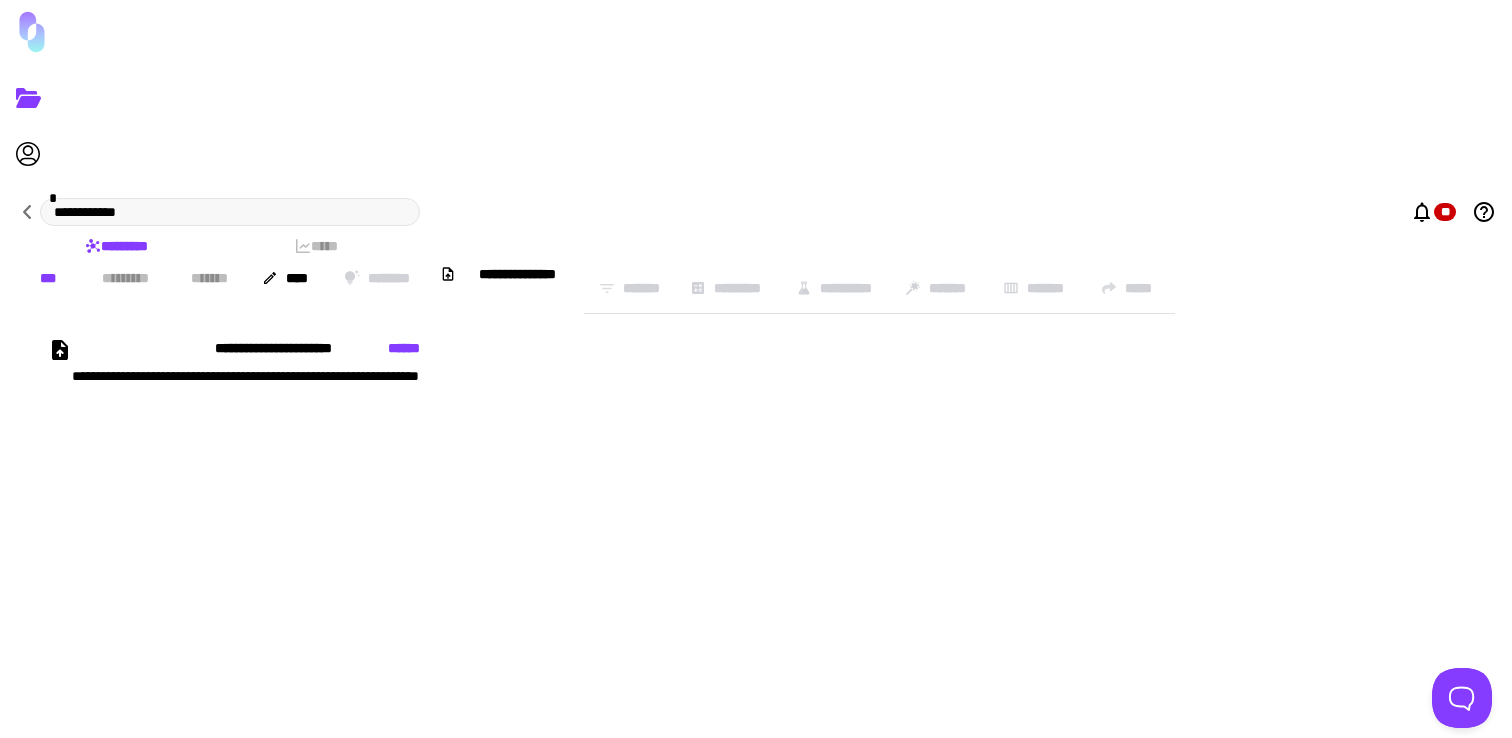 click on "**********" at bounding box center (716, 388) 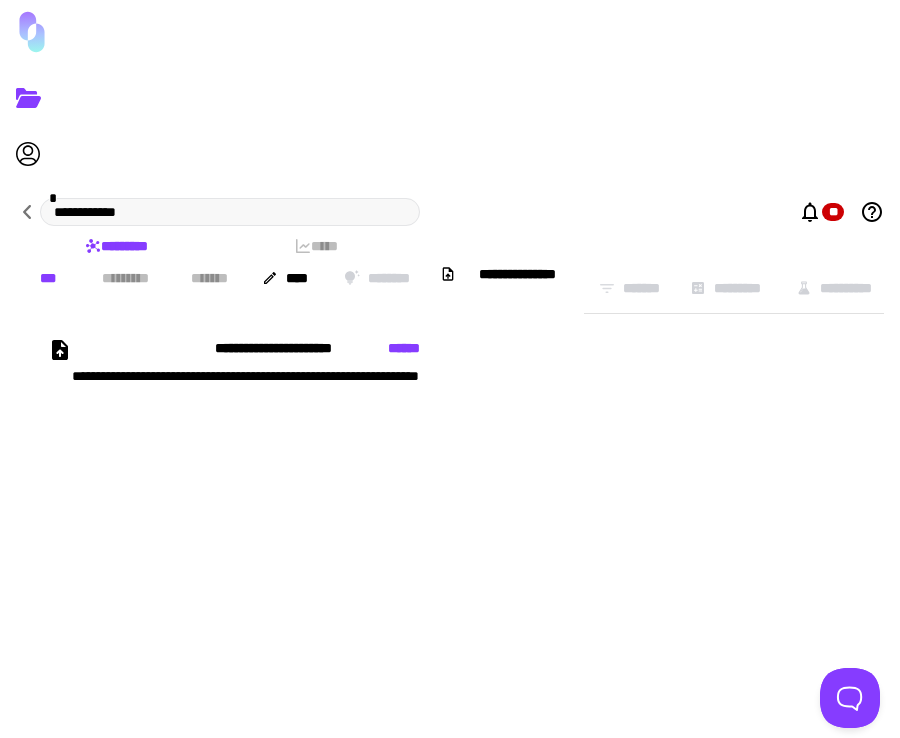 click on "**********" at bounding box center (323, 388) 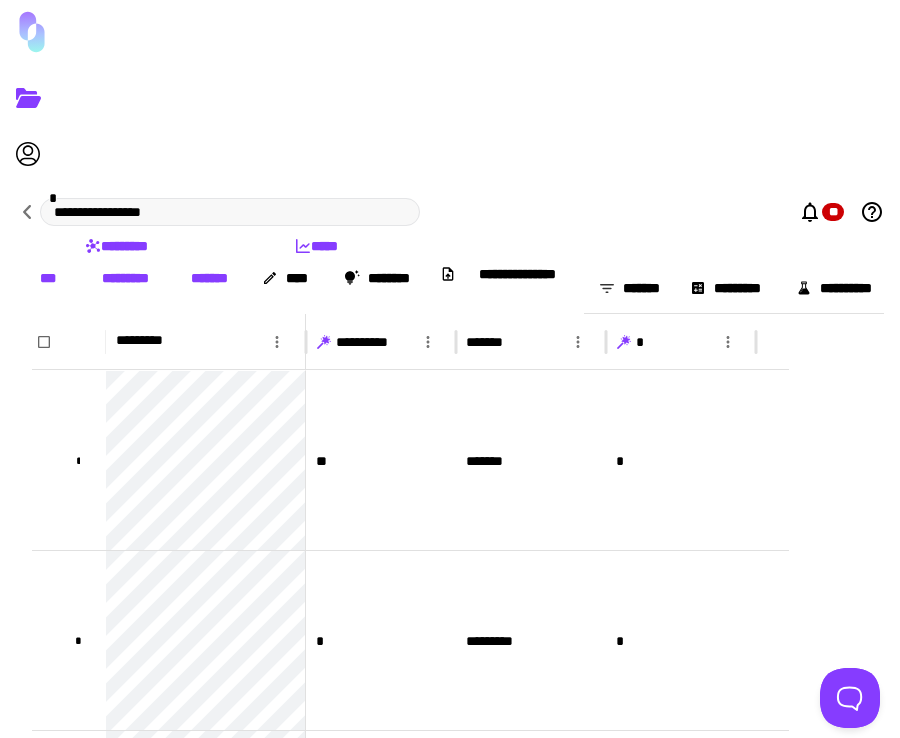 click at bounding box center (620, 345) 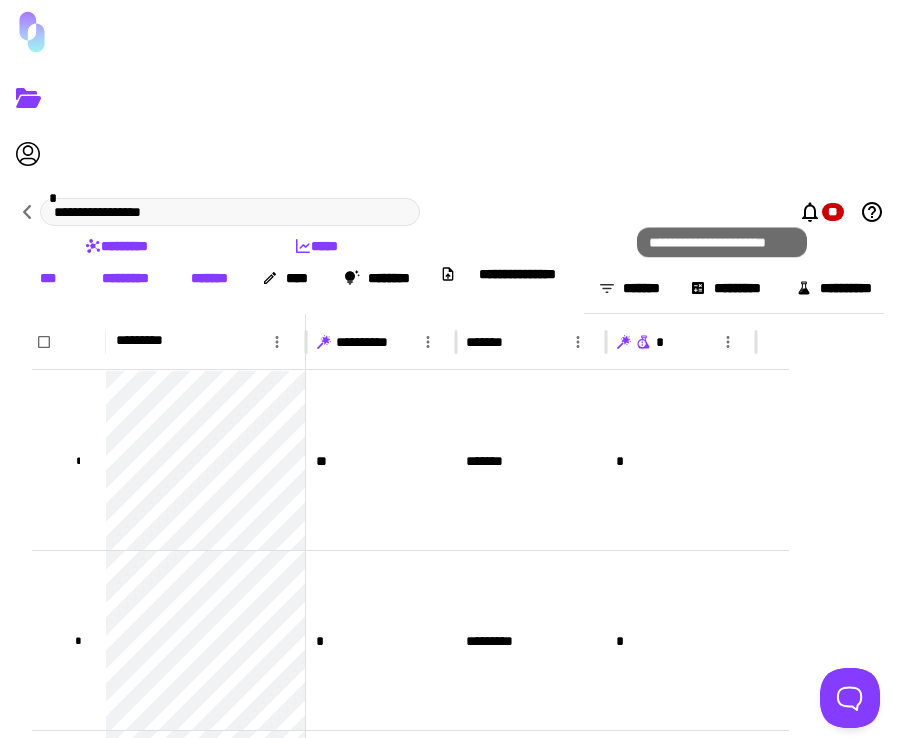 click at bounding box center [642, 343] 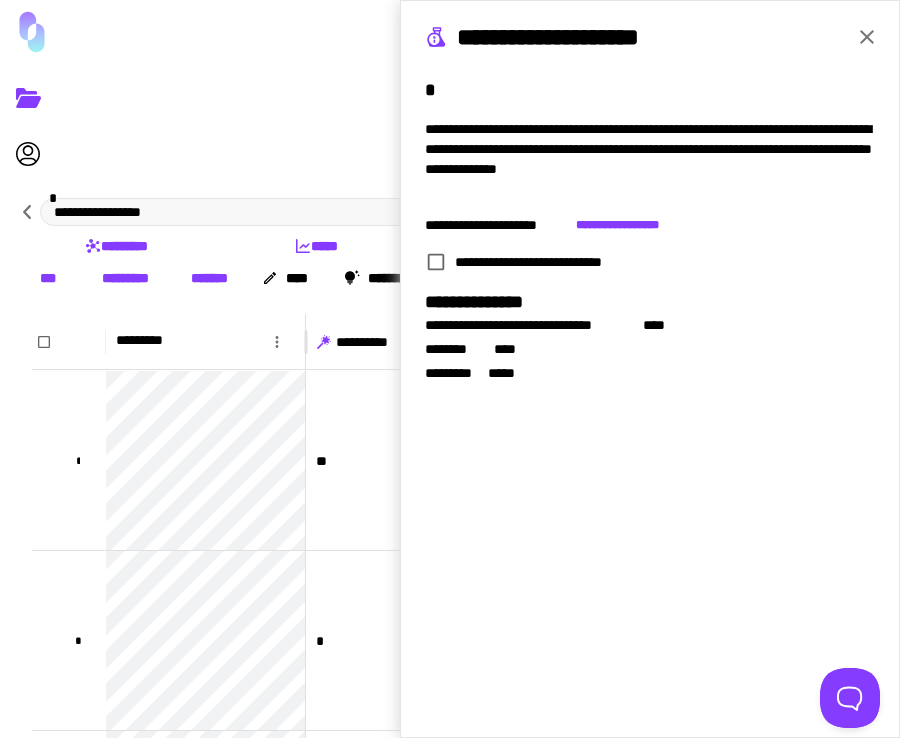 click at bounding box center [867, 37] 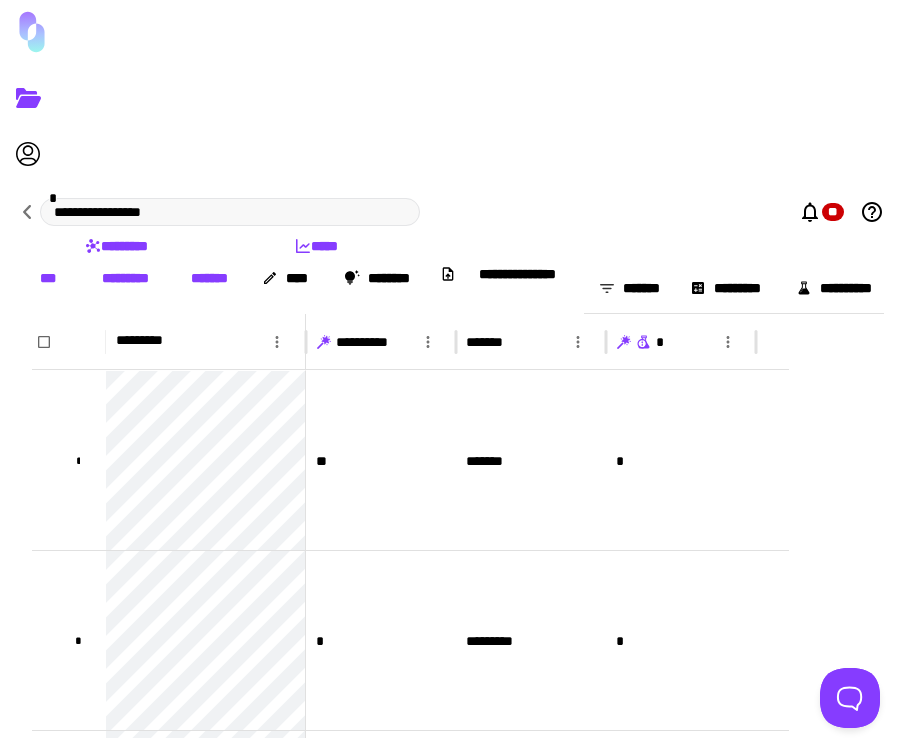 click on "[FIRST] [LAST]" at bounding box center (450, 214) 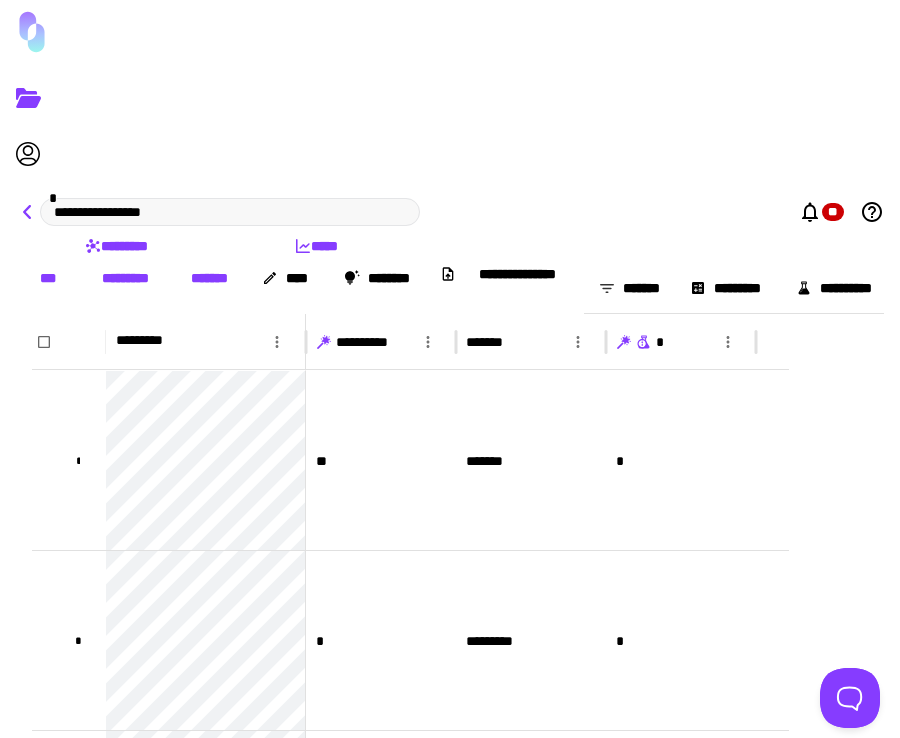 click at bounding box center [28, 212] 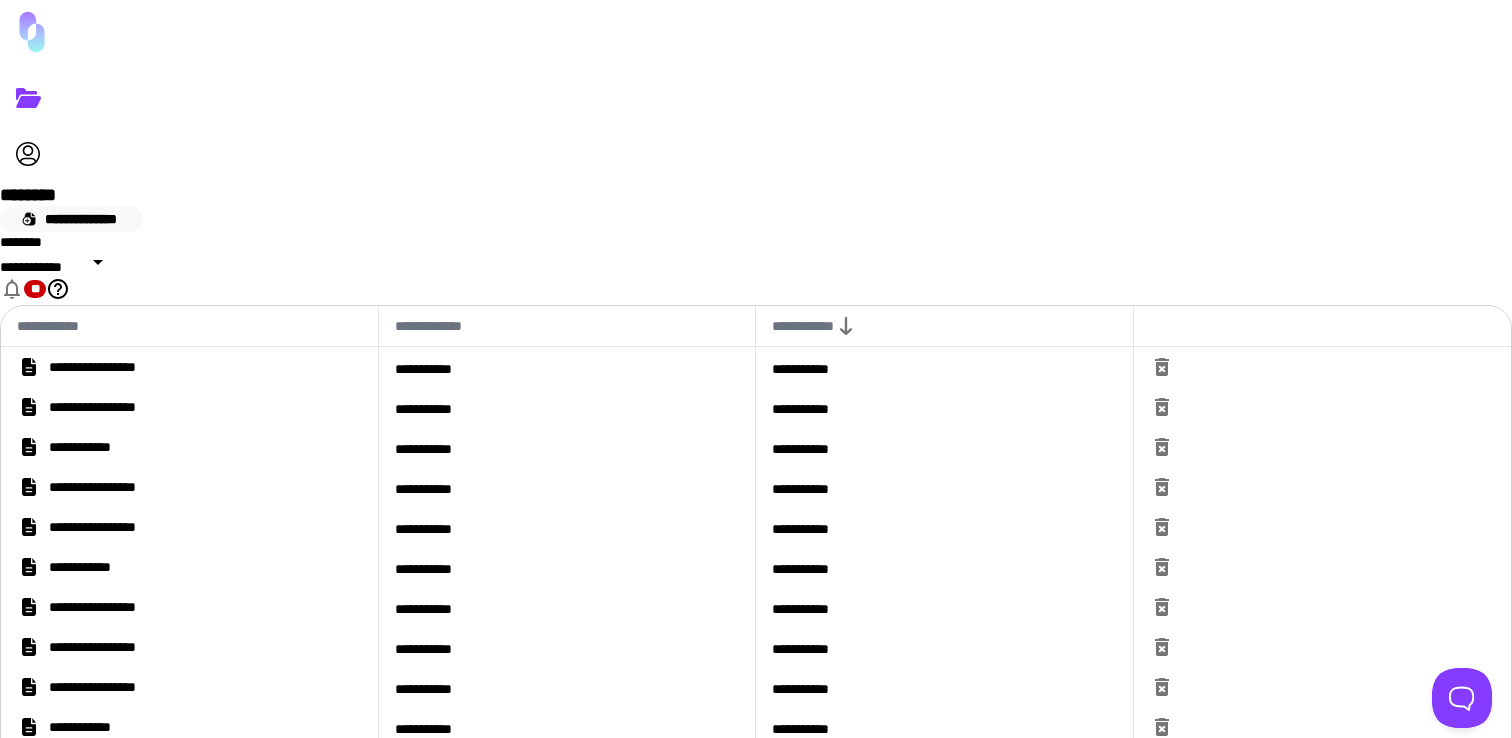 click on "**********" at bounding box center [71, 219] 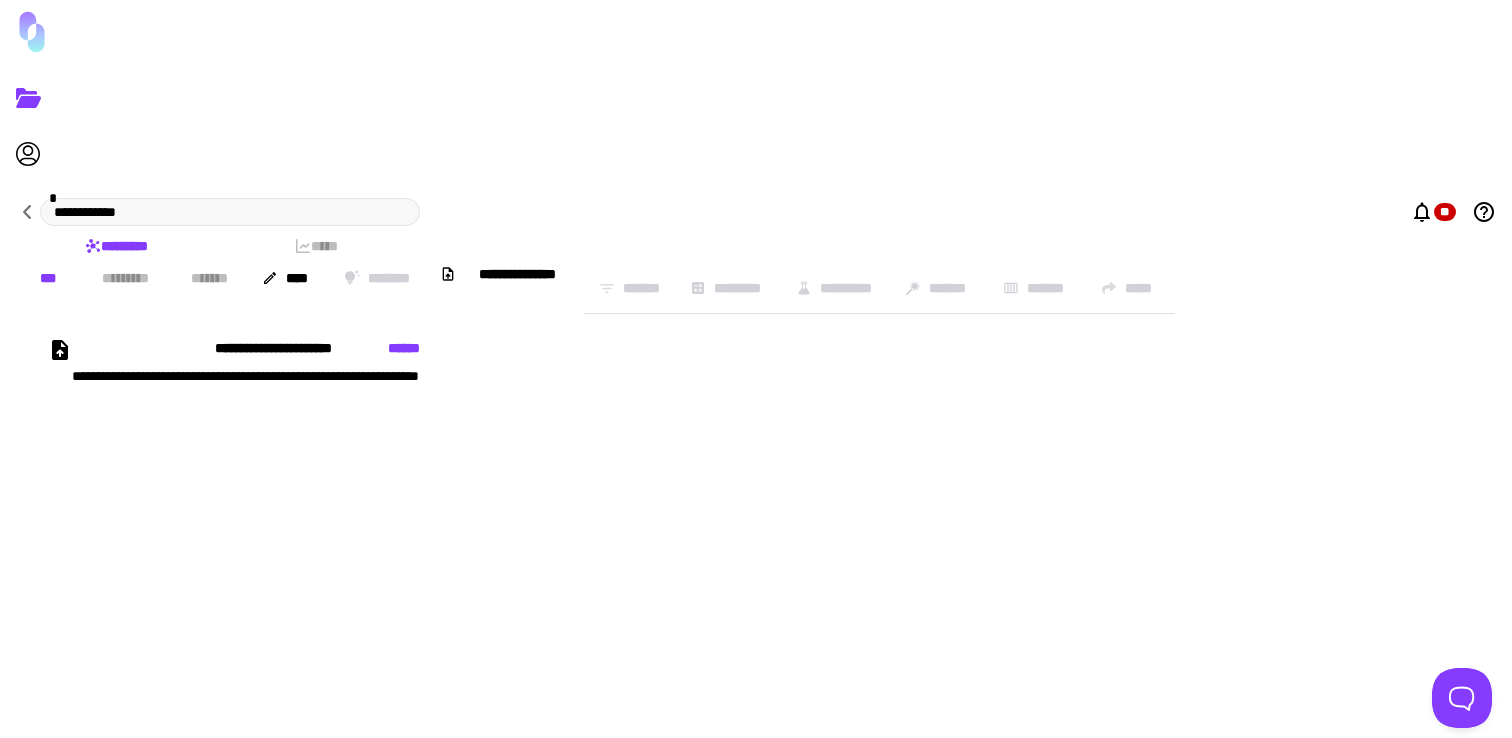click at bounding box center (60, 350) 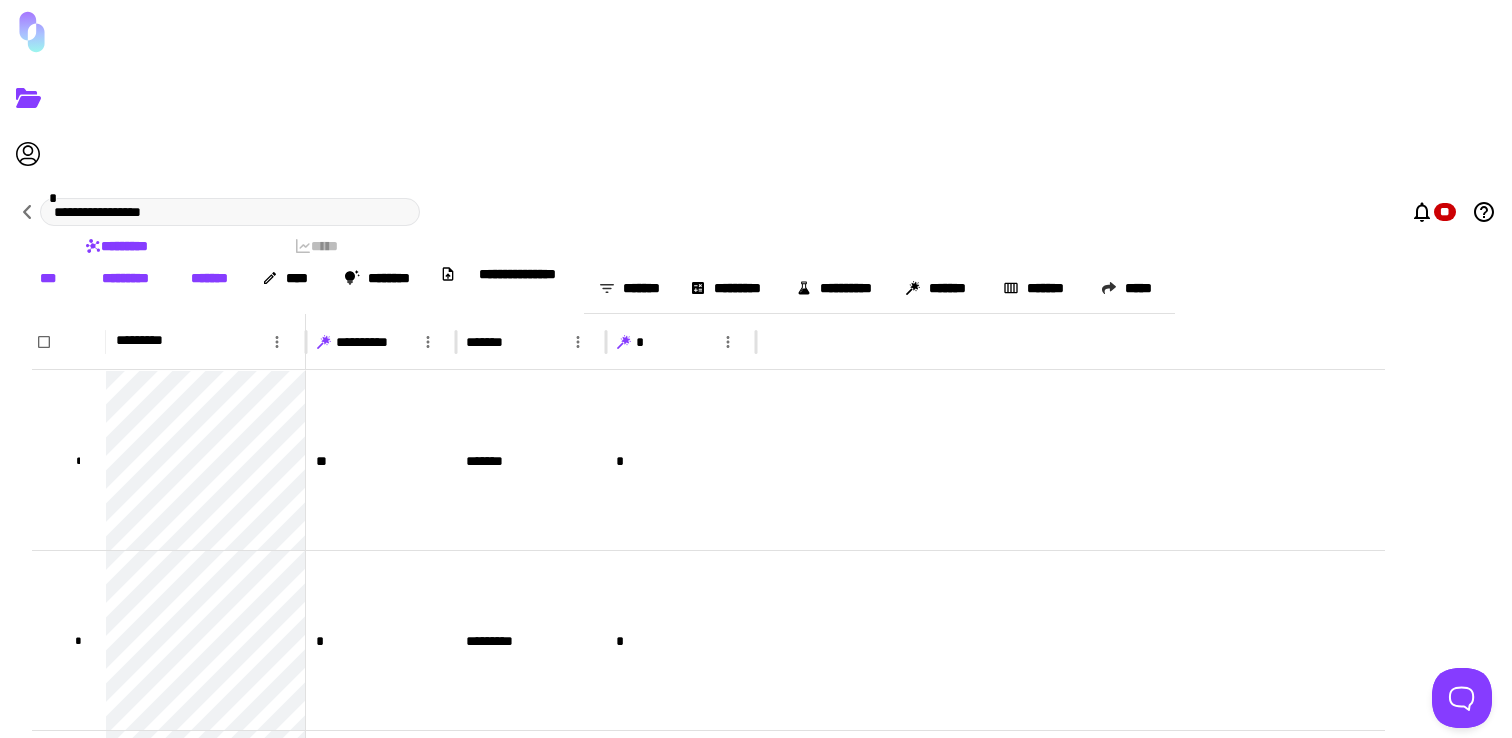 click on "[FIRST] [LAST]" at bounding box center [756, 212] 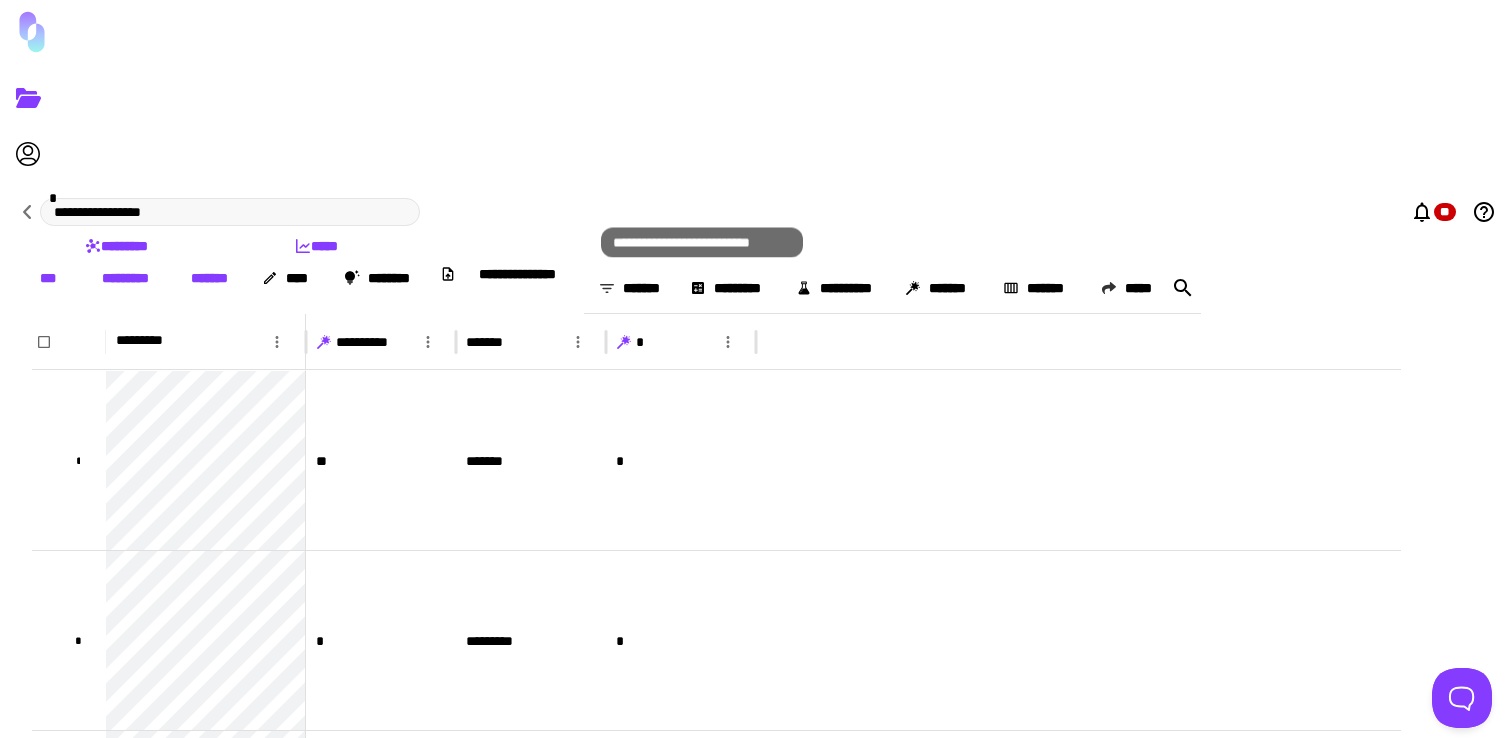 click at bounding box center (624, 342) 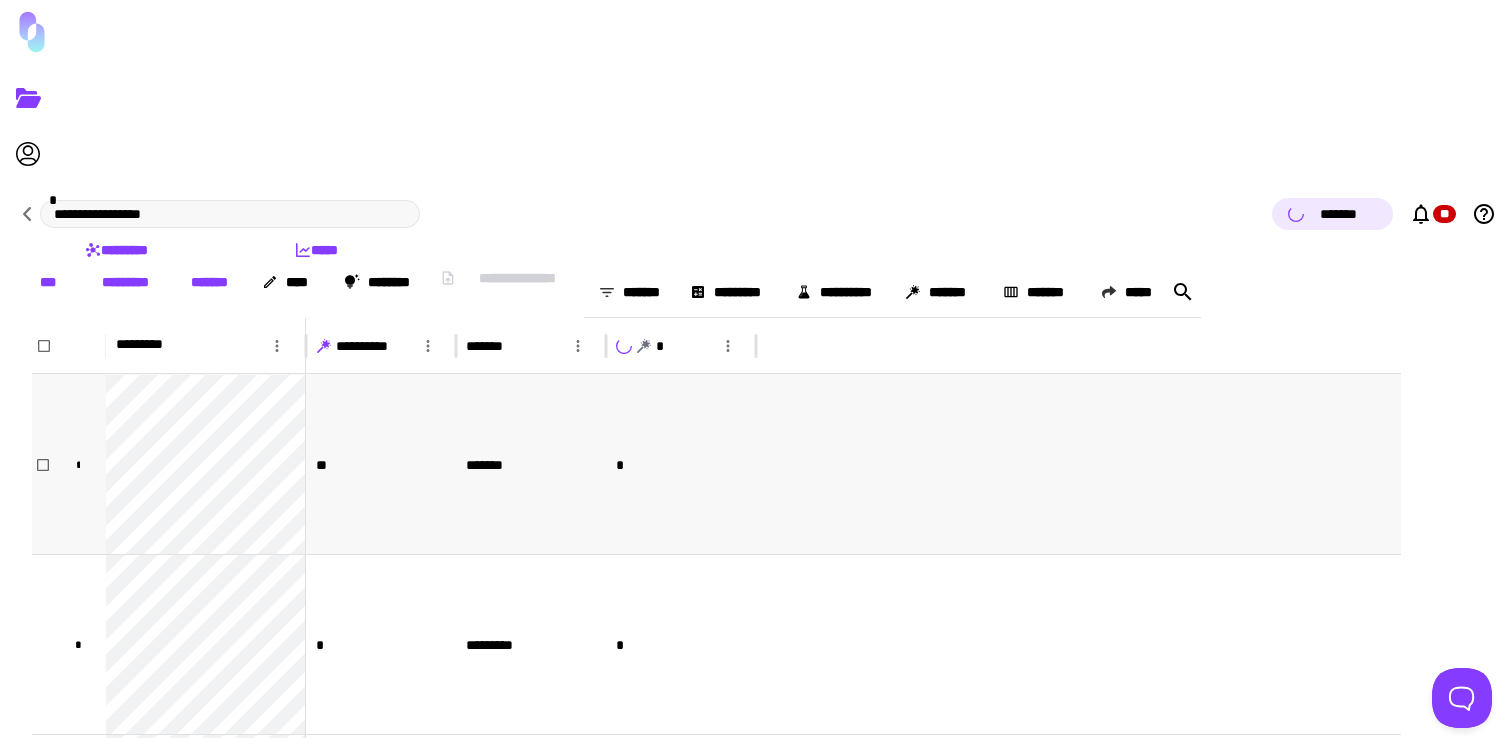scroll, scrollTop: 51, scrollLeft: 0, axis: vertical 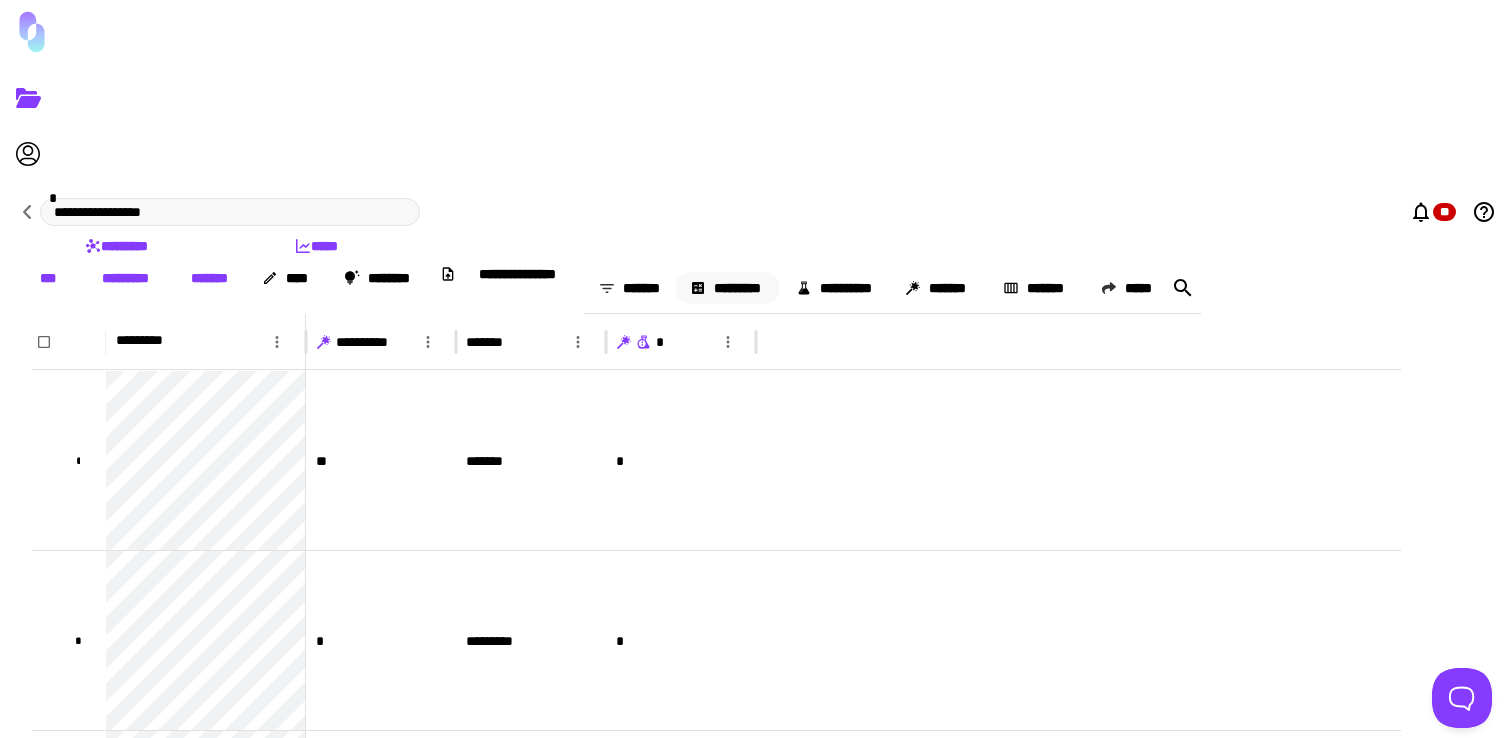 click on "*********" at bounding box center (727, 288) 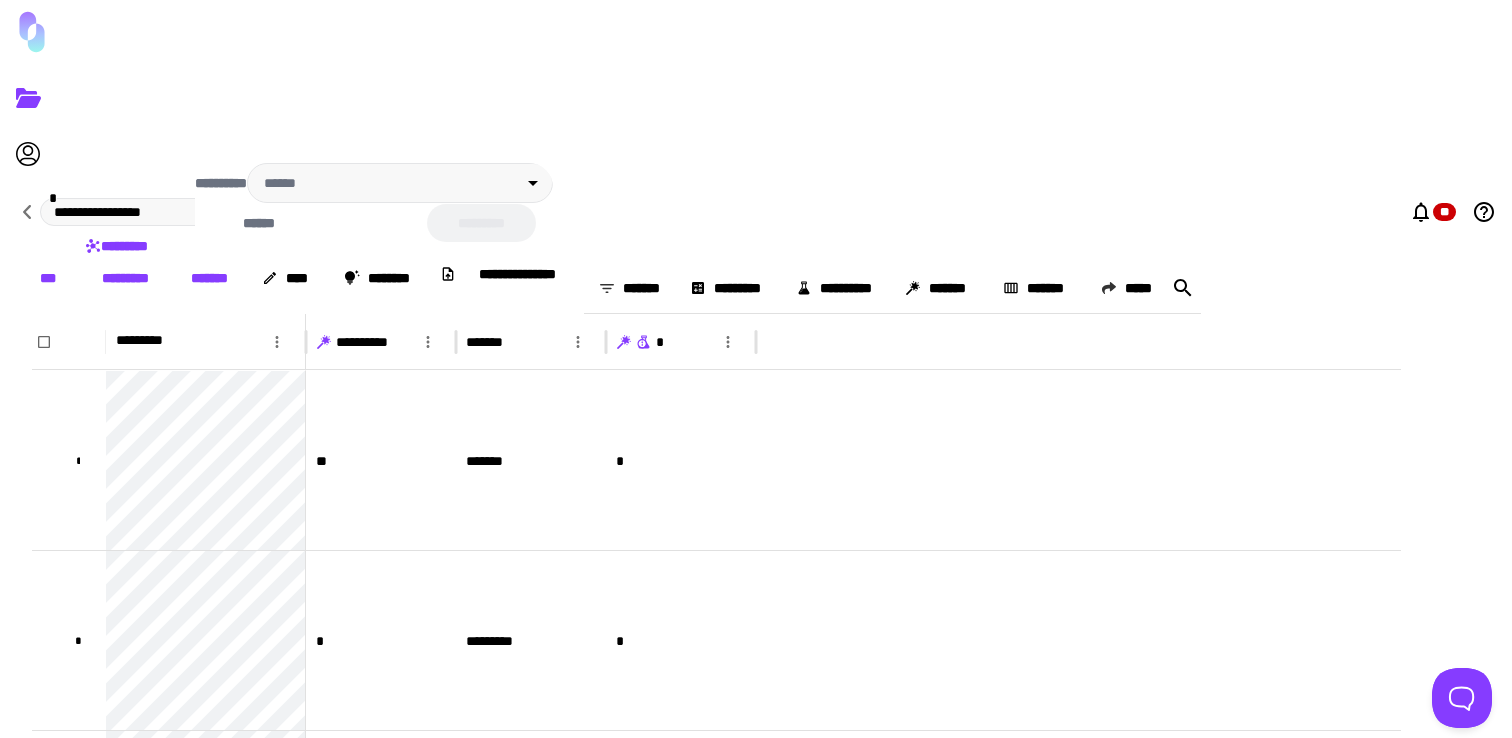 click on "**********" at bounding box center [374, 211] 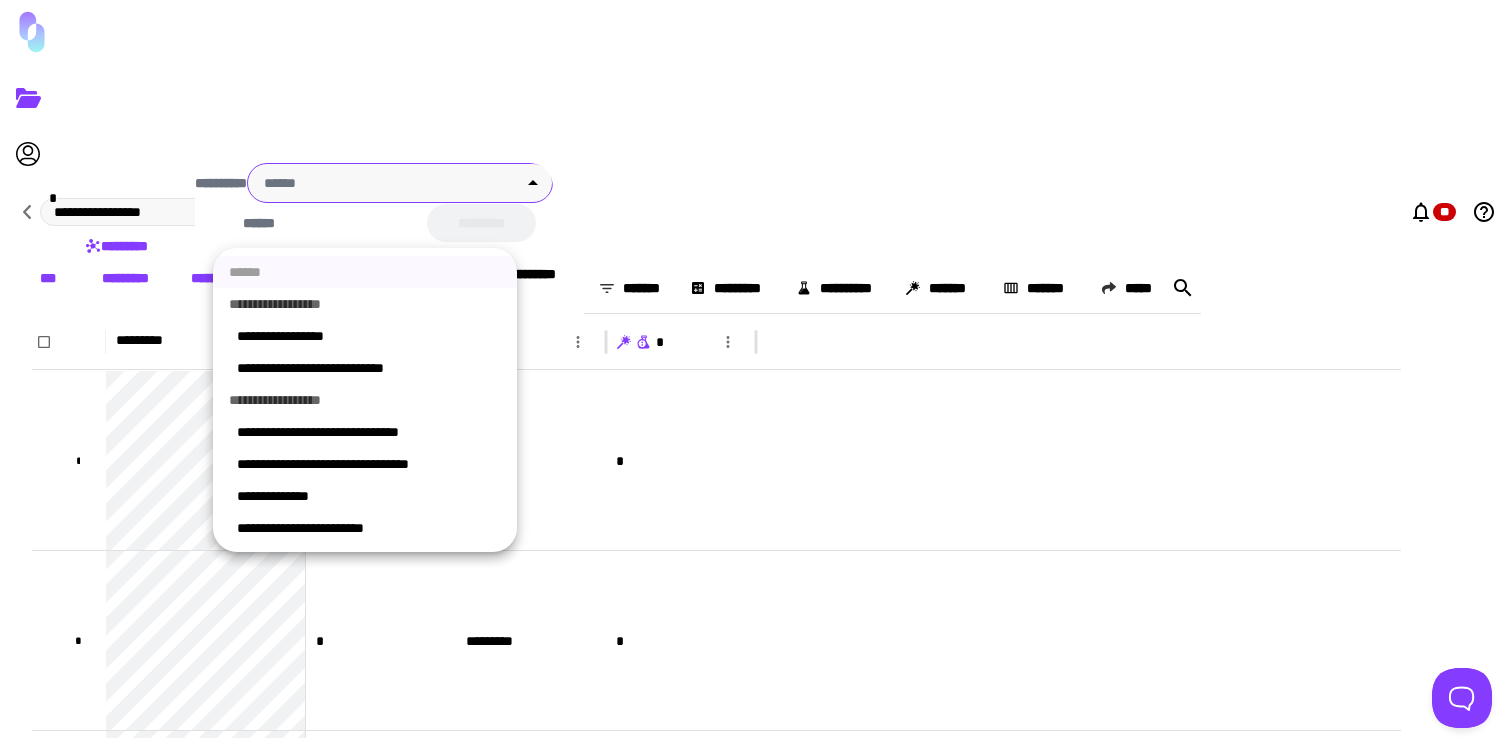 click on "[FIRST] [LAST] [STREET] [CITY] [STATE] [ZIP] [COUNTRY] [PHONE] [EMAIL] [SSN] [DOB] [CC] [DL]" at bounding box center (756, 369) 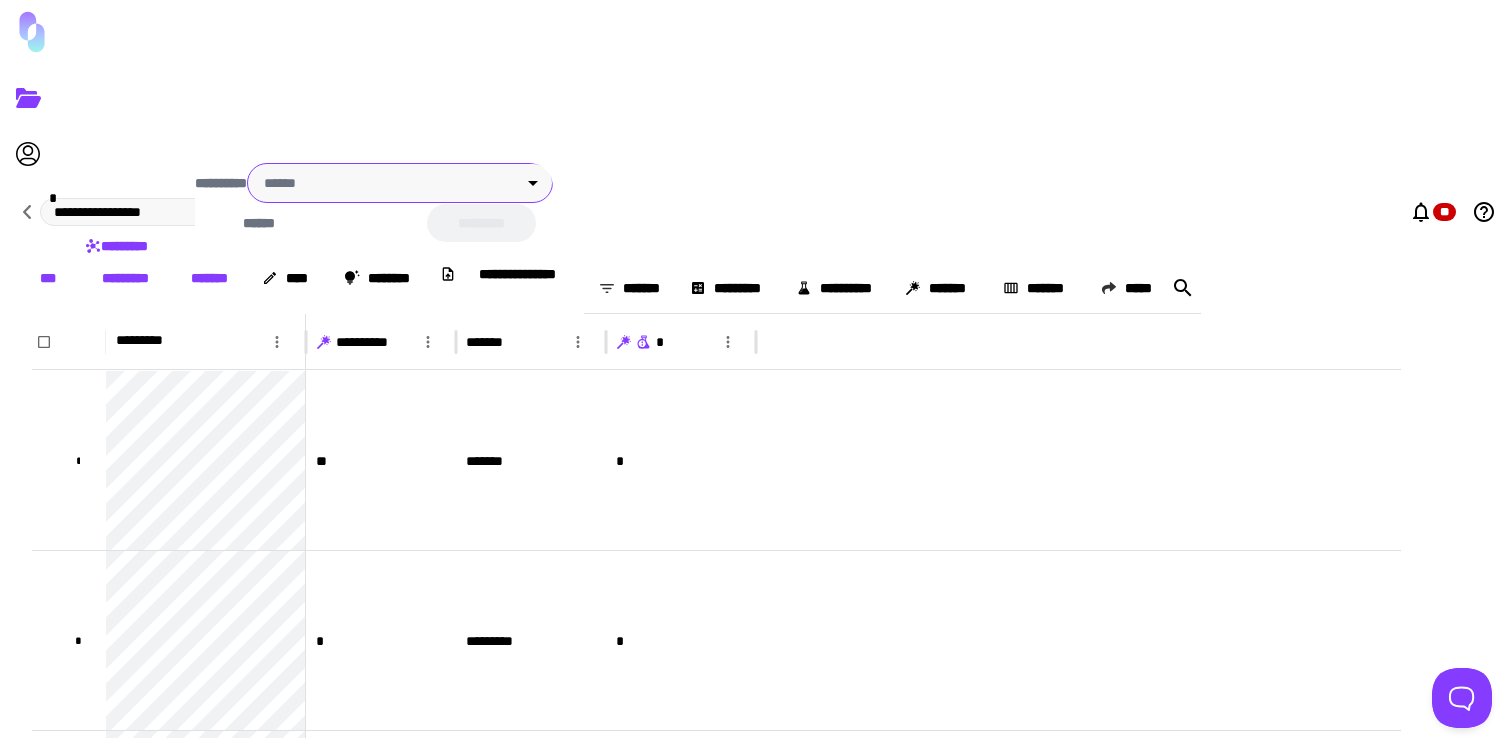 click on "[FIRST] [LAST] [STREET] [CITY] [STATE] [ZIP] [COUNTRY]" at bounding box center (756, 369) 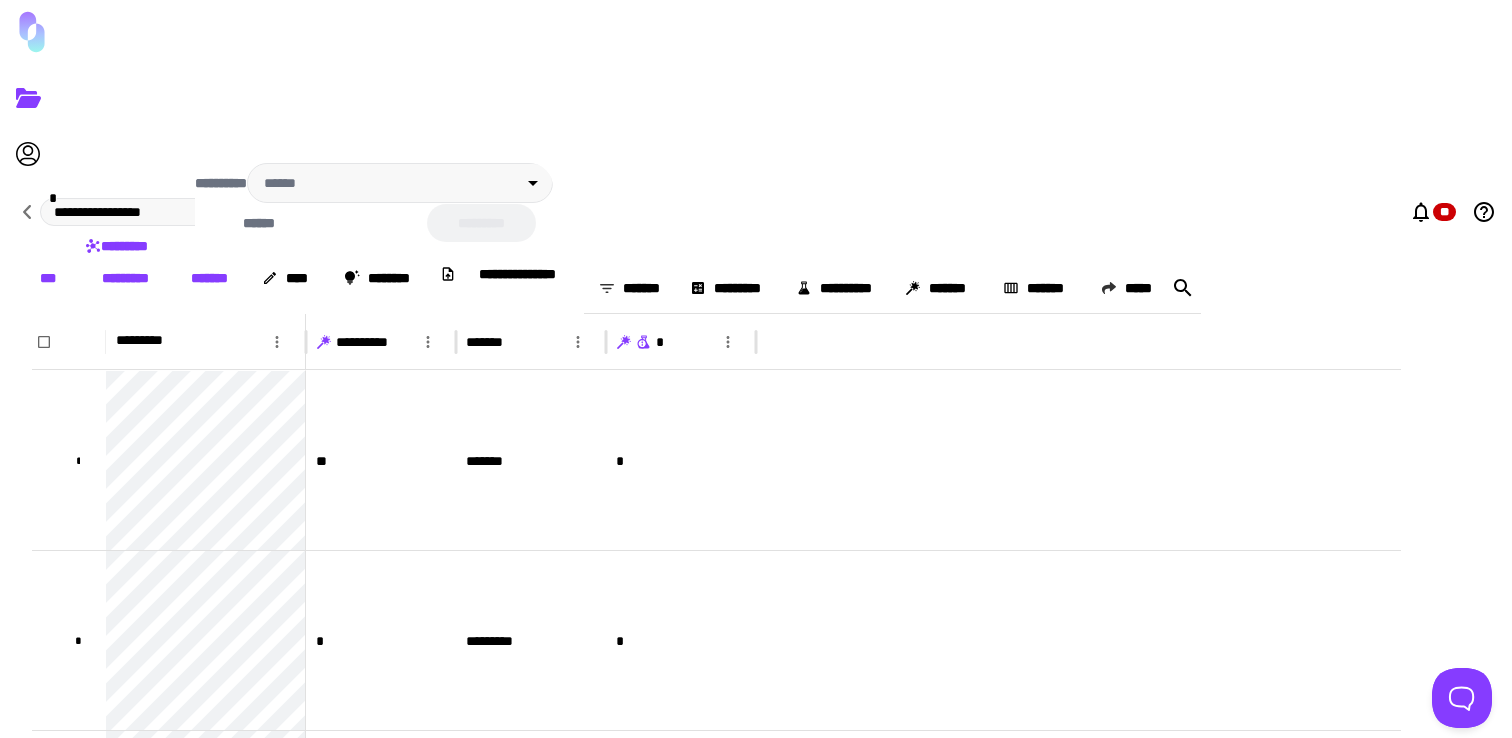 click at bounding box center (756, 369) 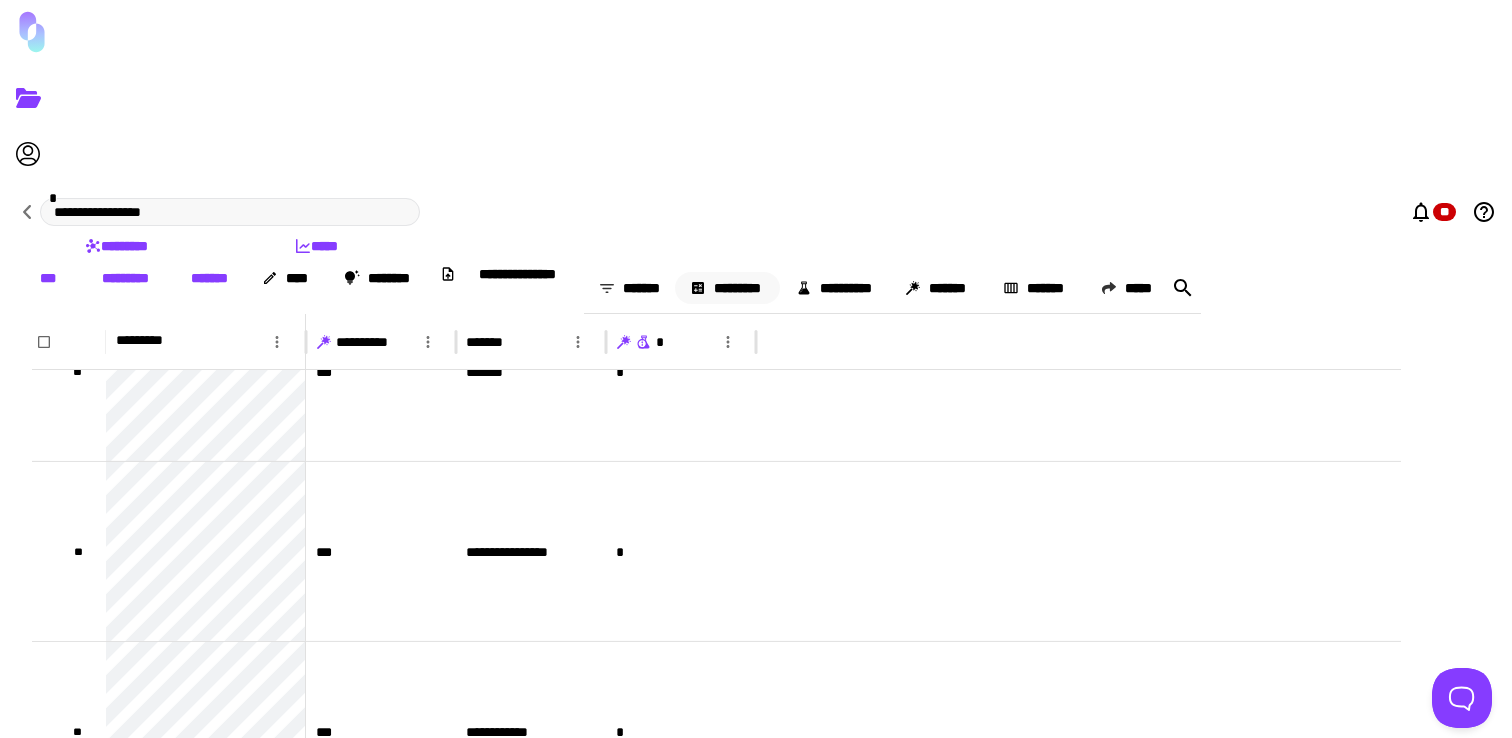 click on "*********" at bounding box center (727, 288) 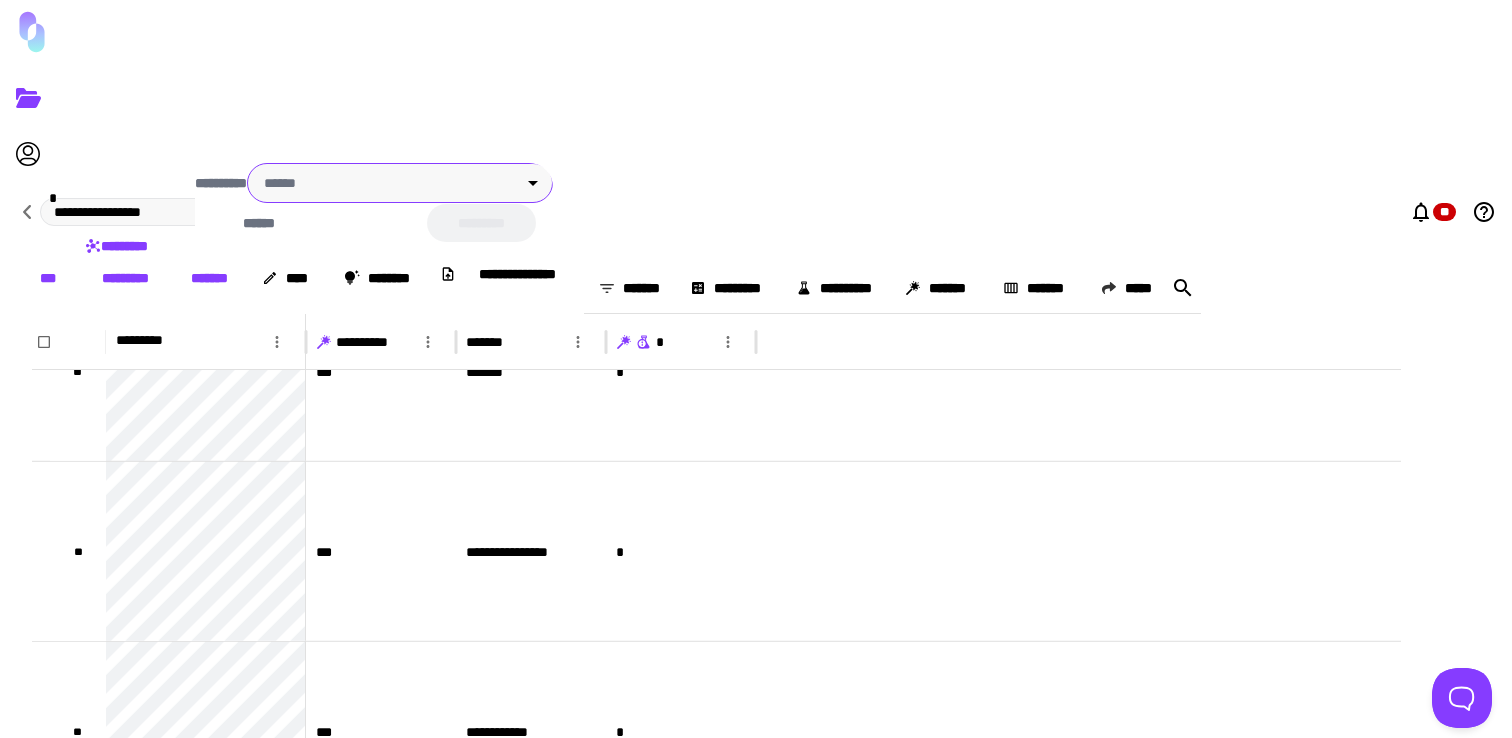 click on "[FIRST] [LAST] [STREET] [CITY] [STATE] [ZIP] [COUNTRY] [PHONE] [EMAIL] [SSN] [DOB] [CC] [DL]" at bounding box center (756, 369) 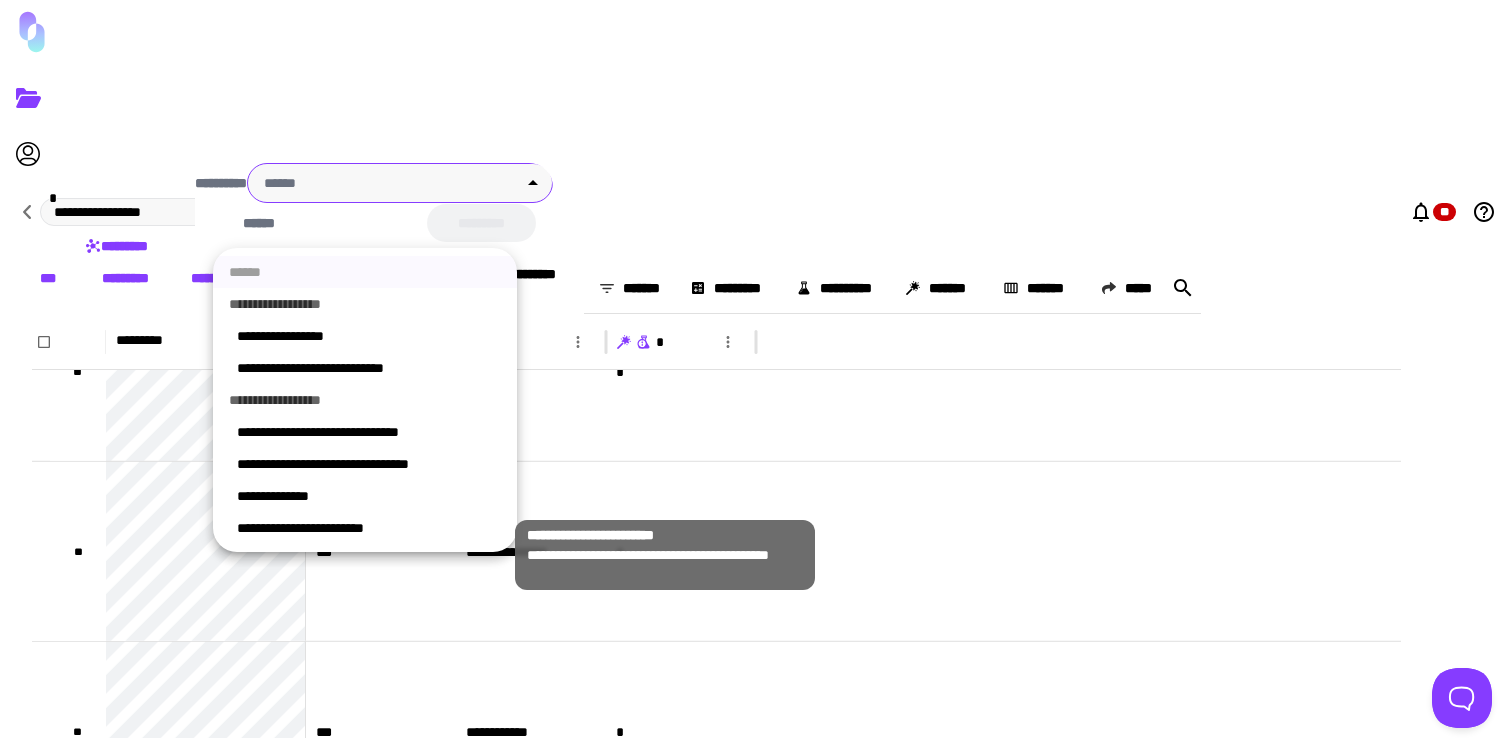click on "**********" at bounding box center (369, 528) 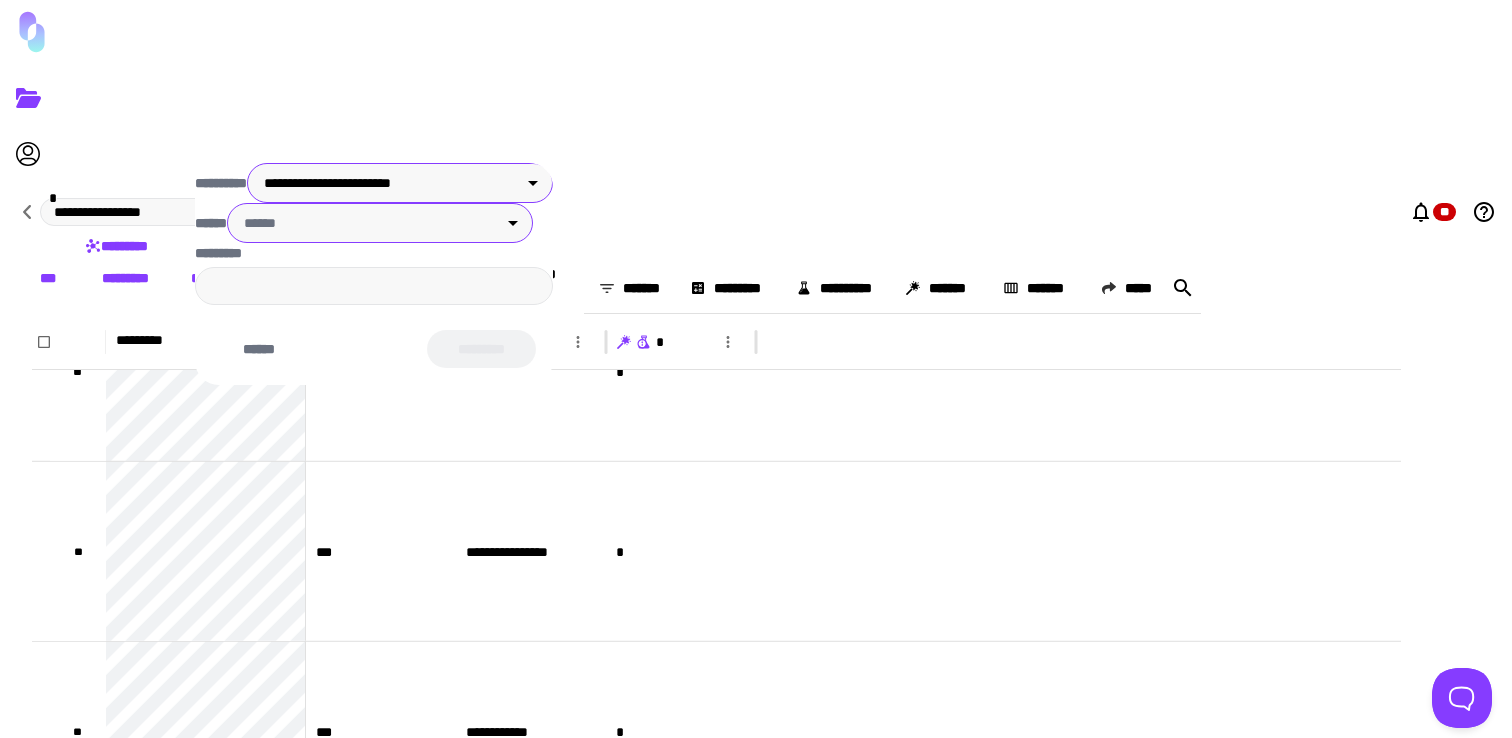 click on "[FIRST] [LAST] [STREET] [CITY] [STATE] [ZIP] [COUNTRY] [PHONE] [EMAIL] [SSN] [DOB] [CC] [DL]" at bounding box center [756, 369] 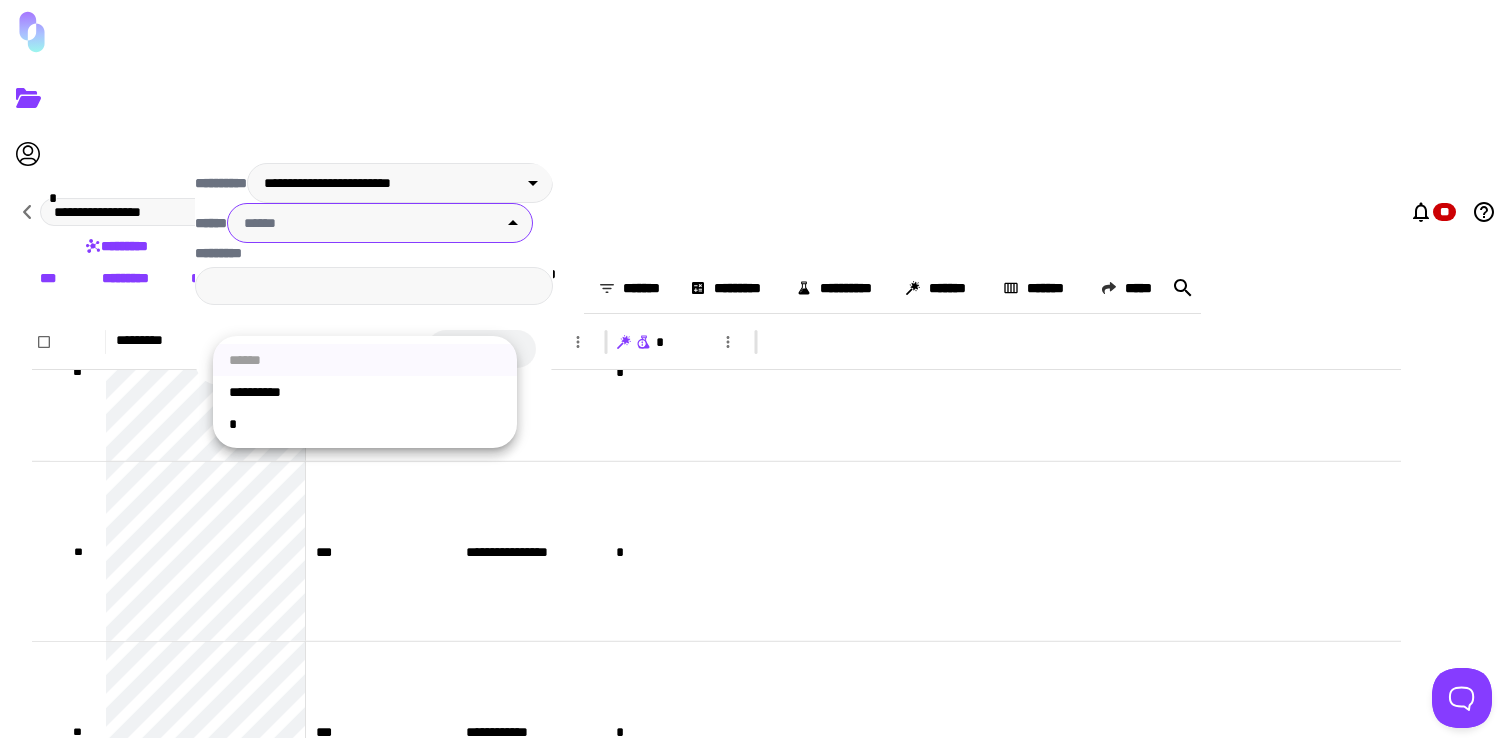 click on "**********" at bounding box center (365, 392) 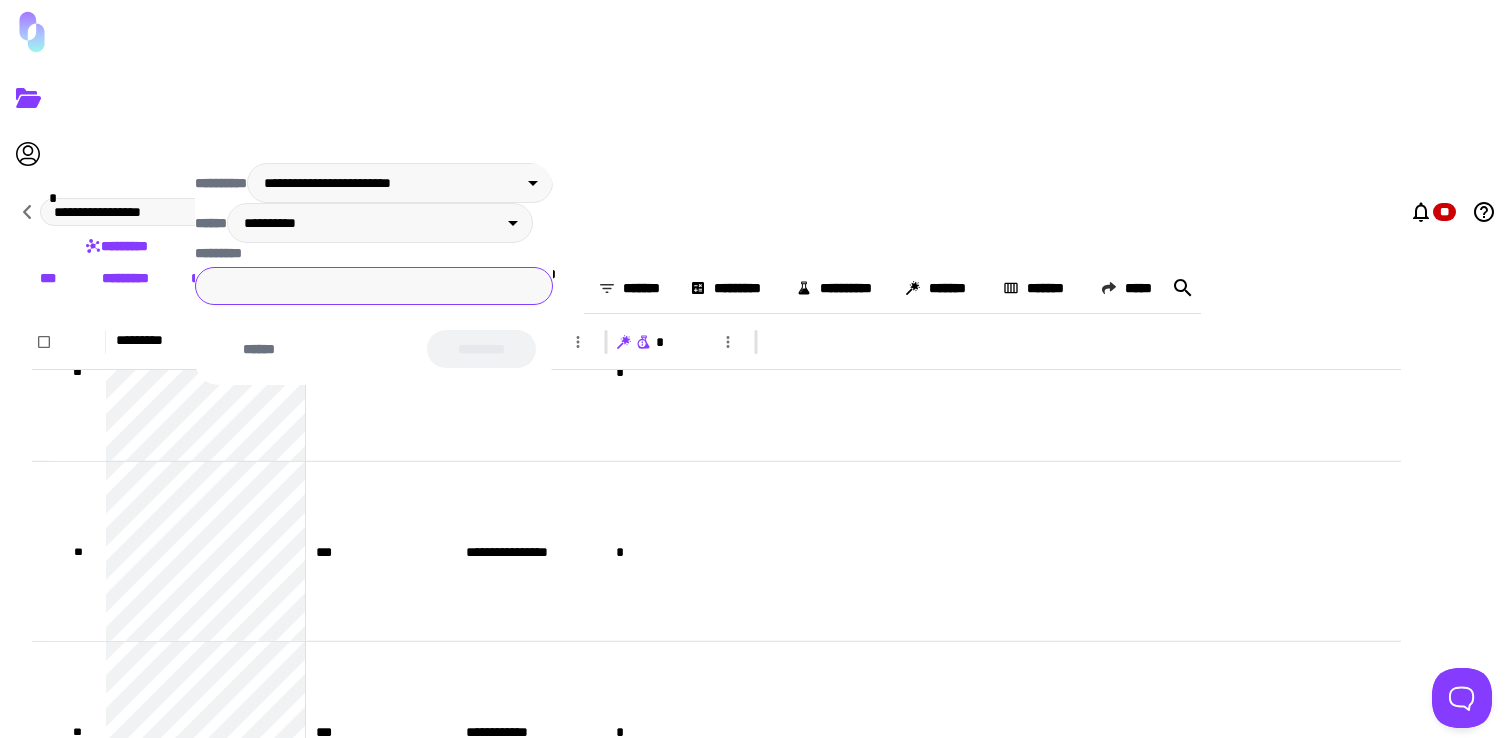 click on "*********" at bounding box center (374, 286) 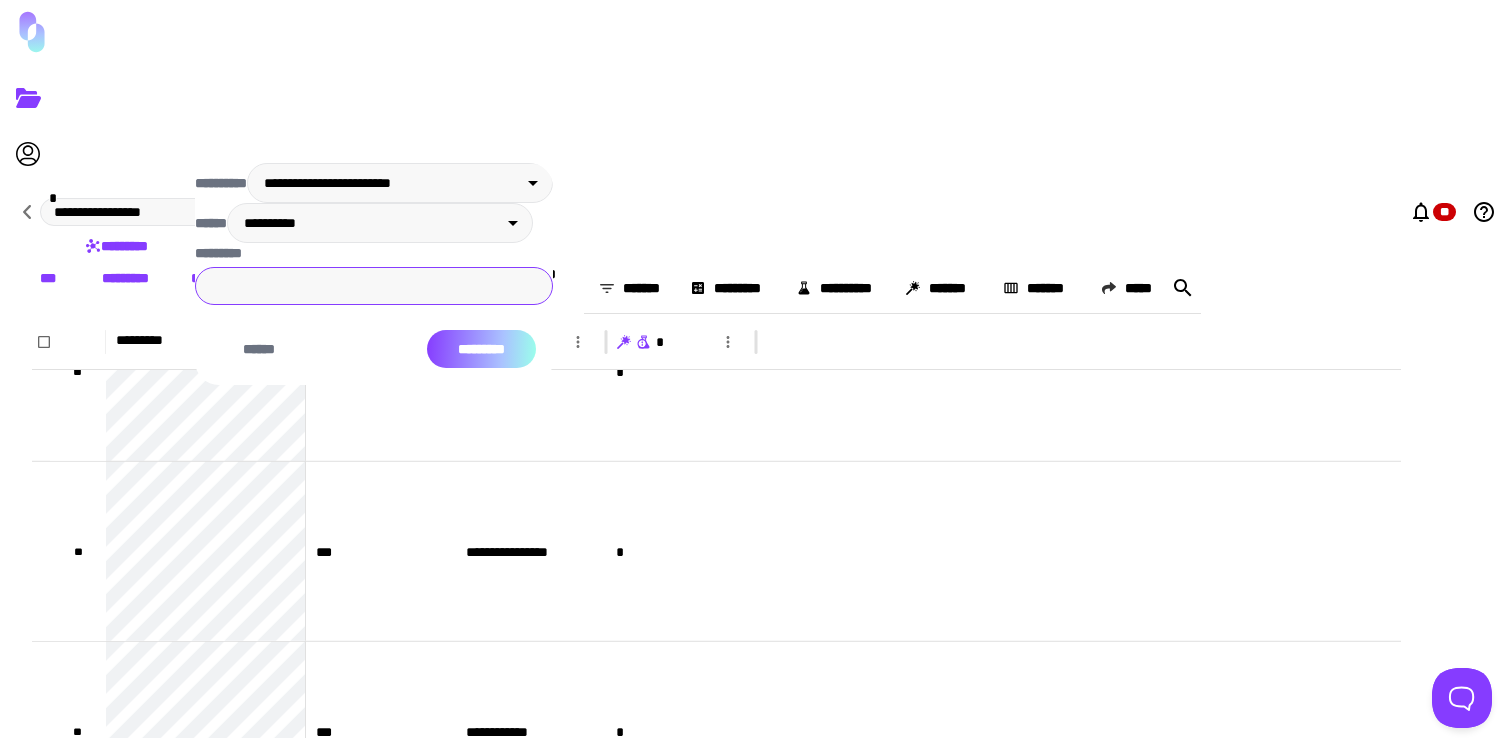 type on "**" 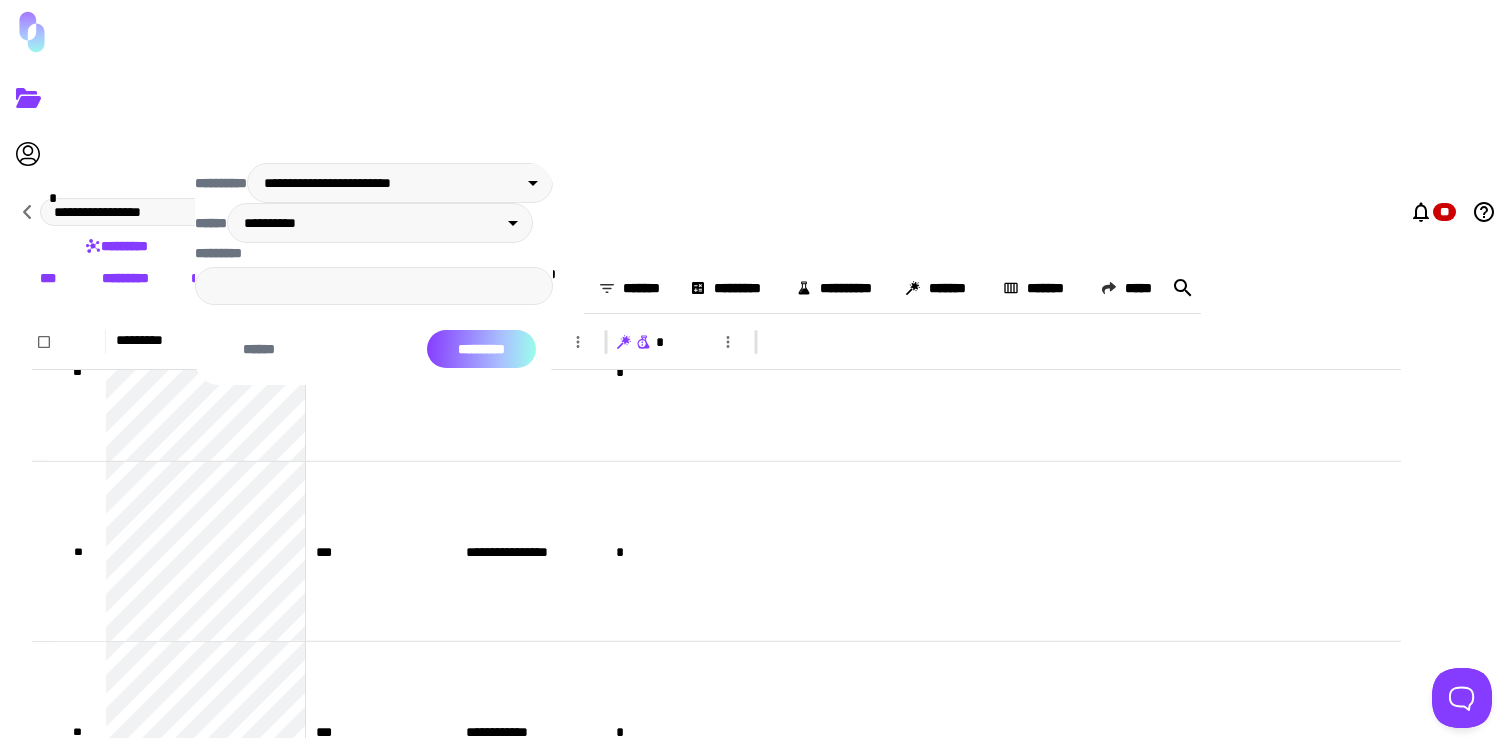 click on "*********" at bounding box center [481, 349] 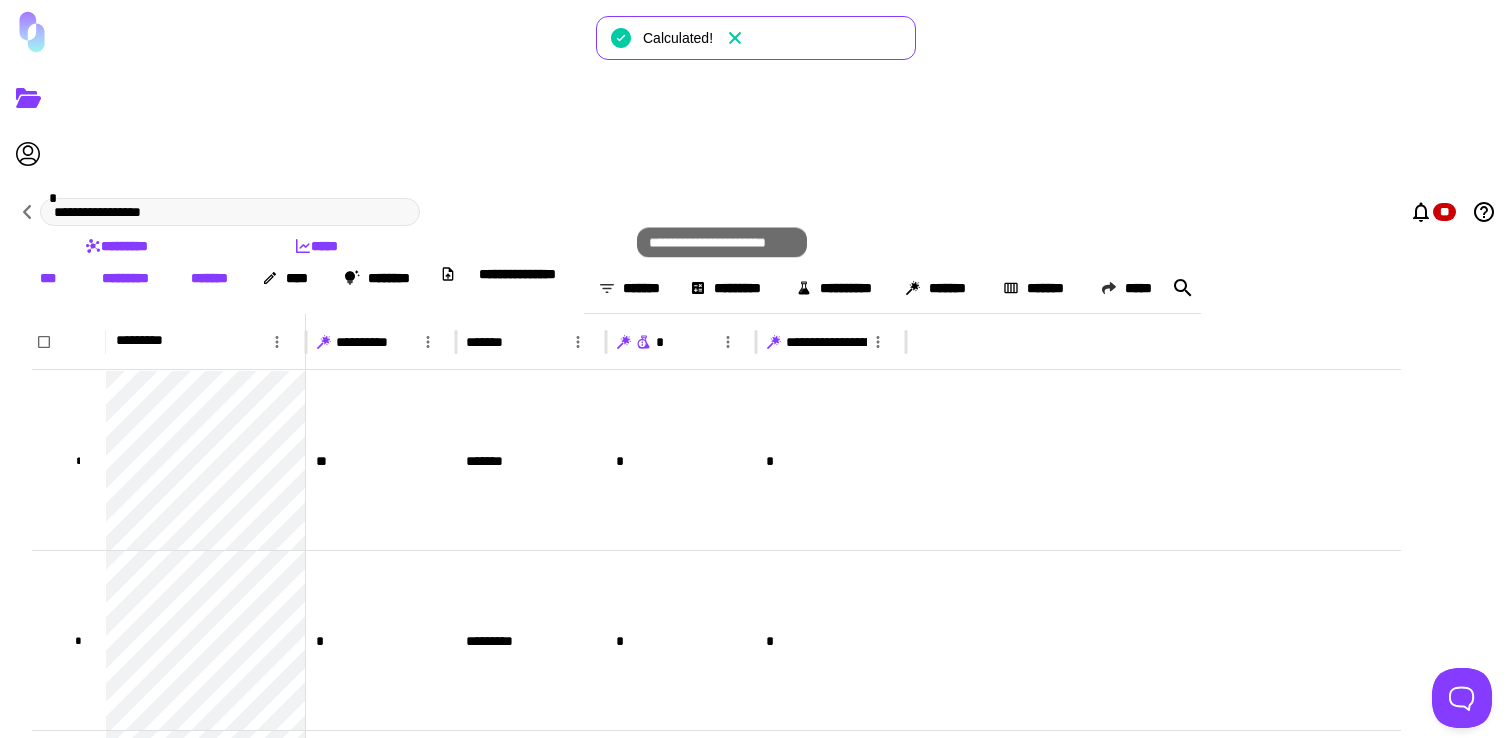 click at bounding box center (642, 343) 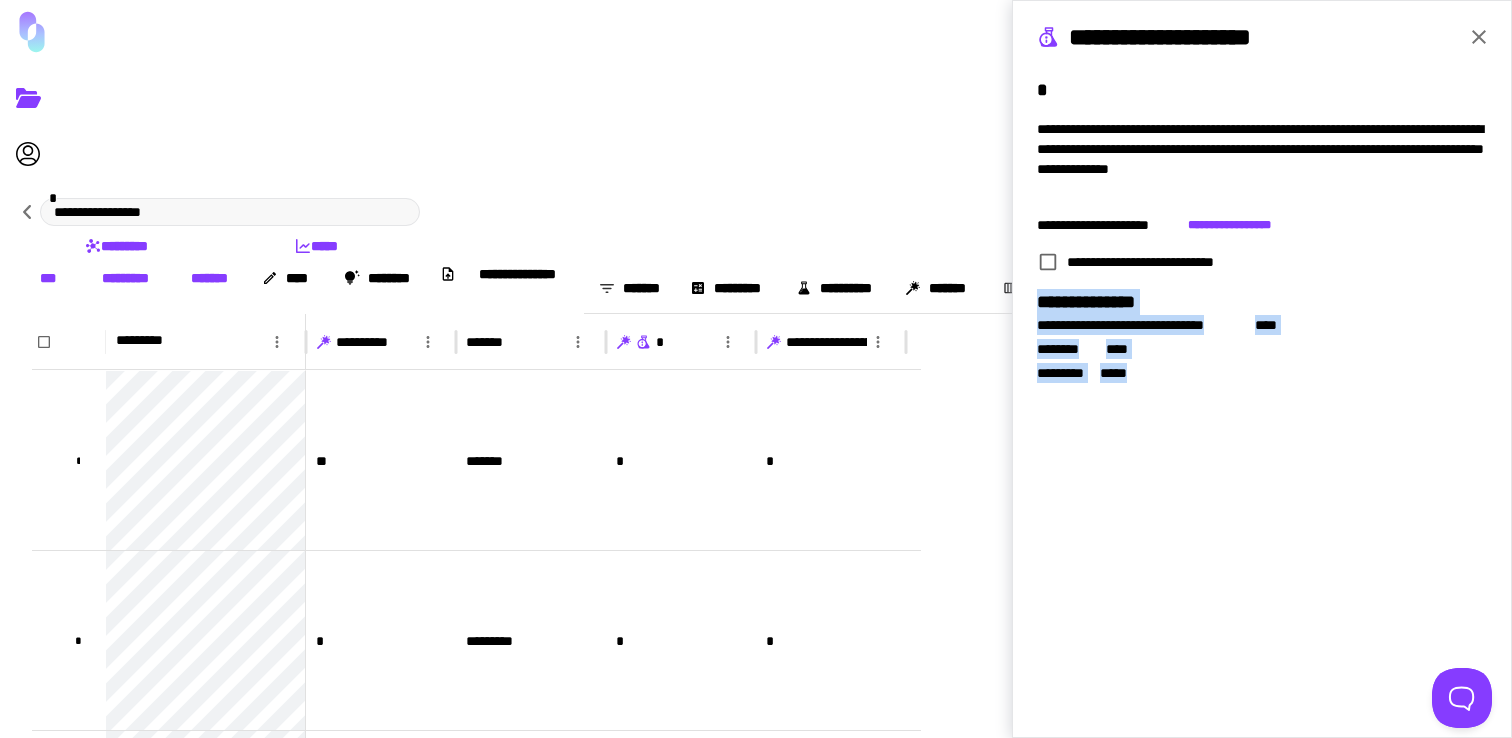 drag, startPoint x: 1151, startPoint y: 374, endPoint x: 1030, endPoint y: 310, distance: 136.88316 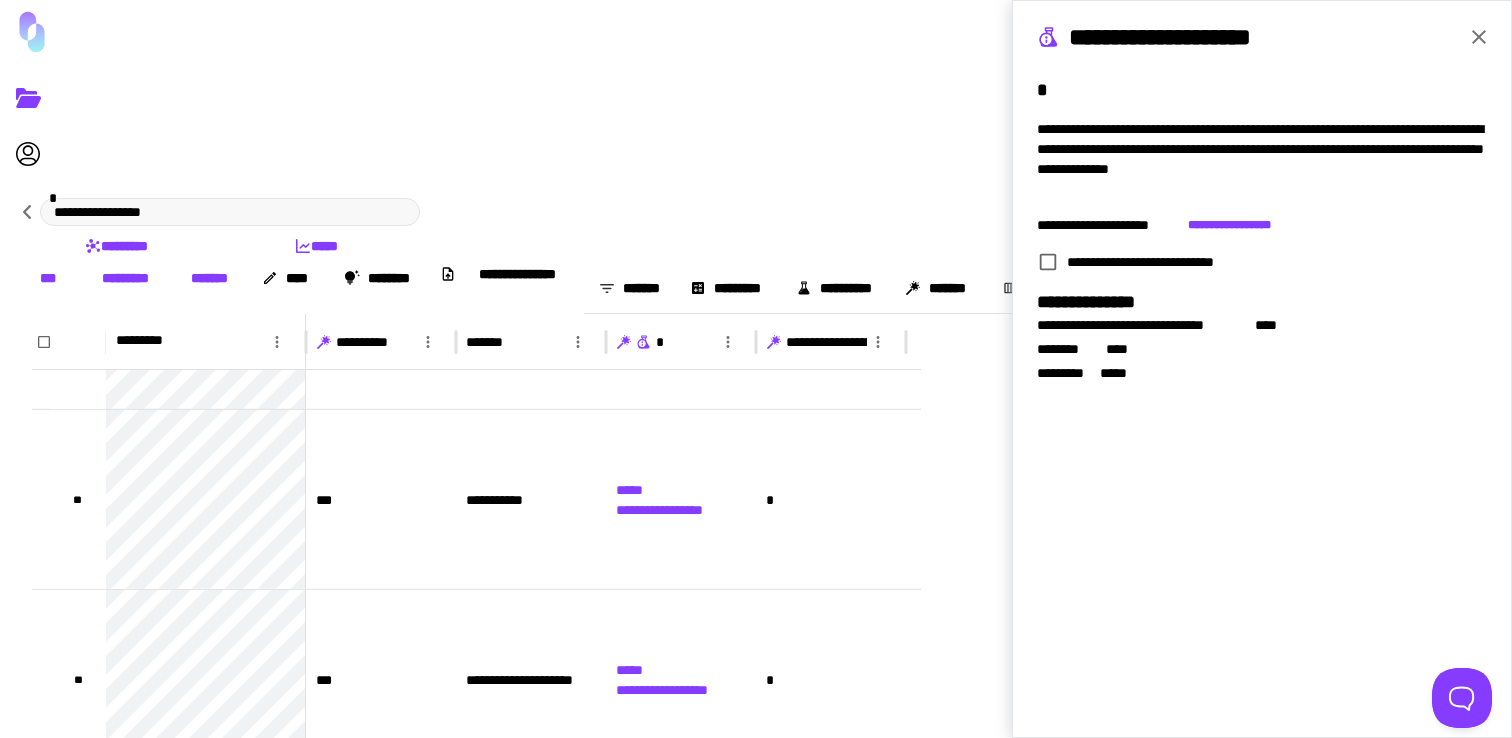 click at bounding box center [1479, 37] 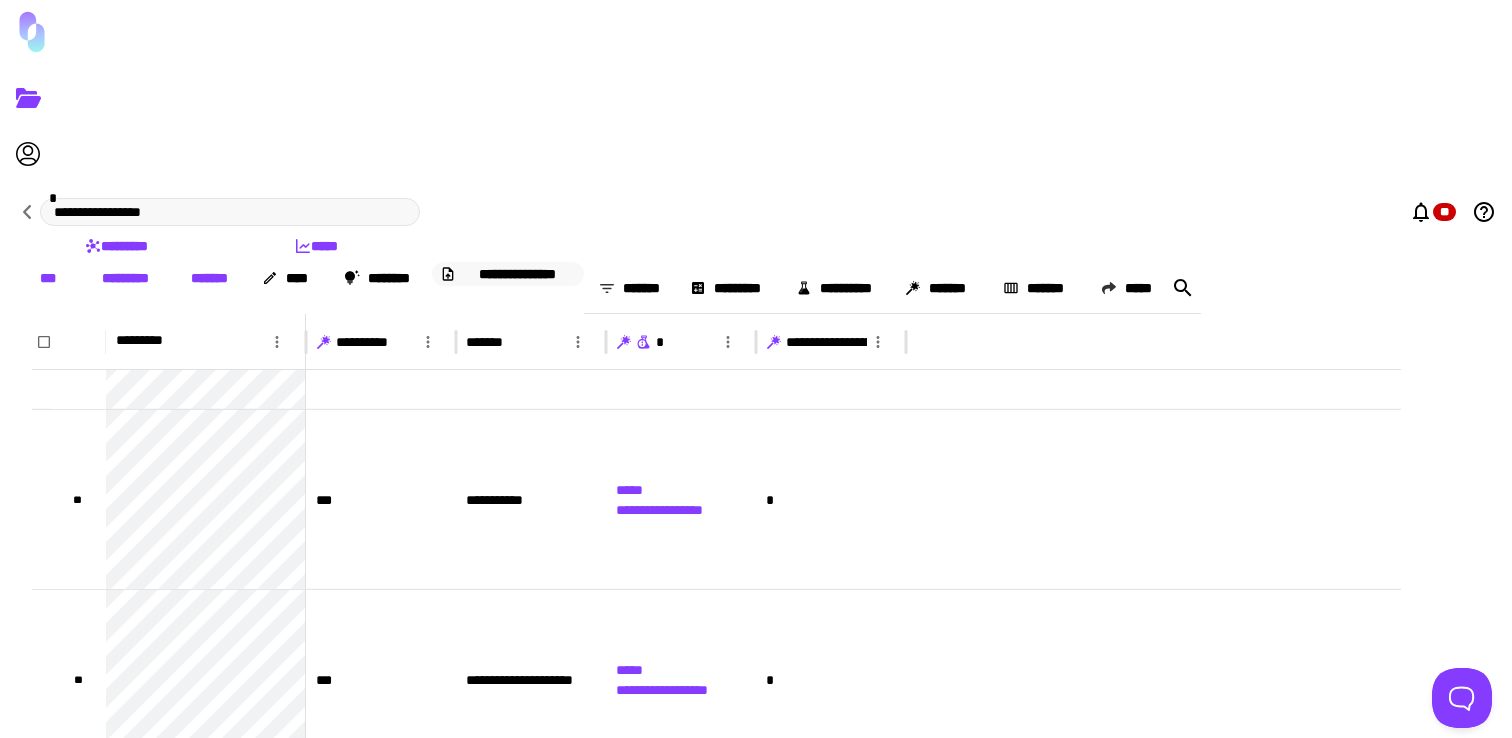 click on "**********" at bounding box center (518, 274) 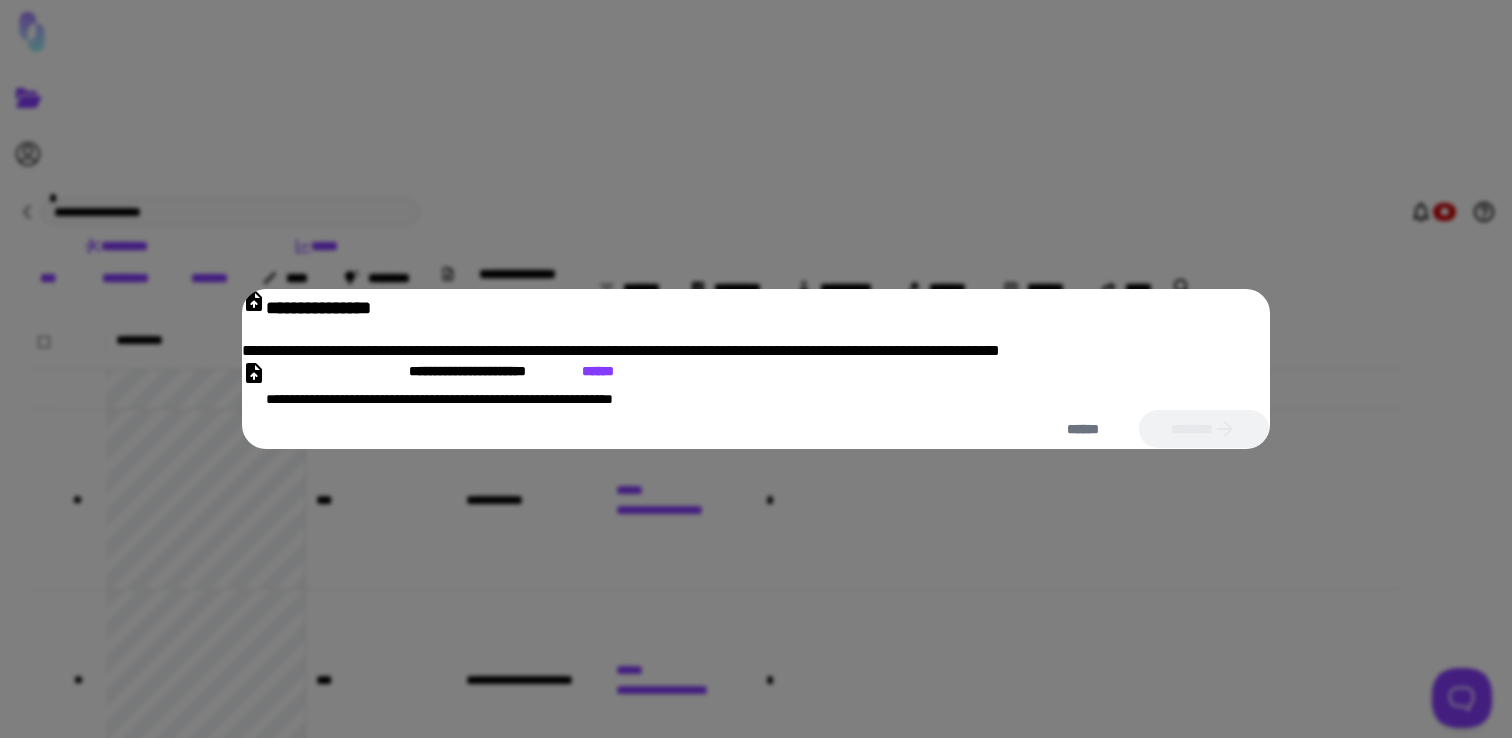 click on "**********" at bounding box center [756, 385] 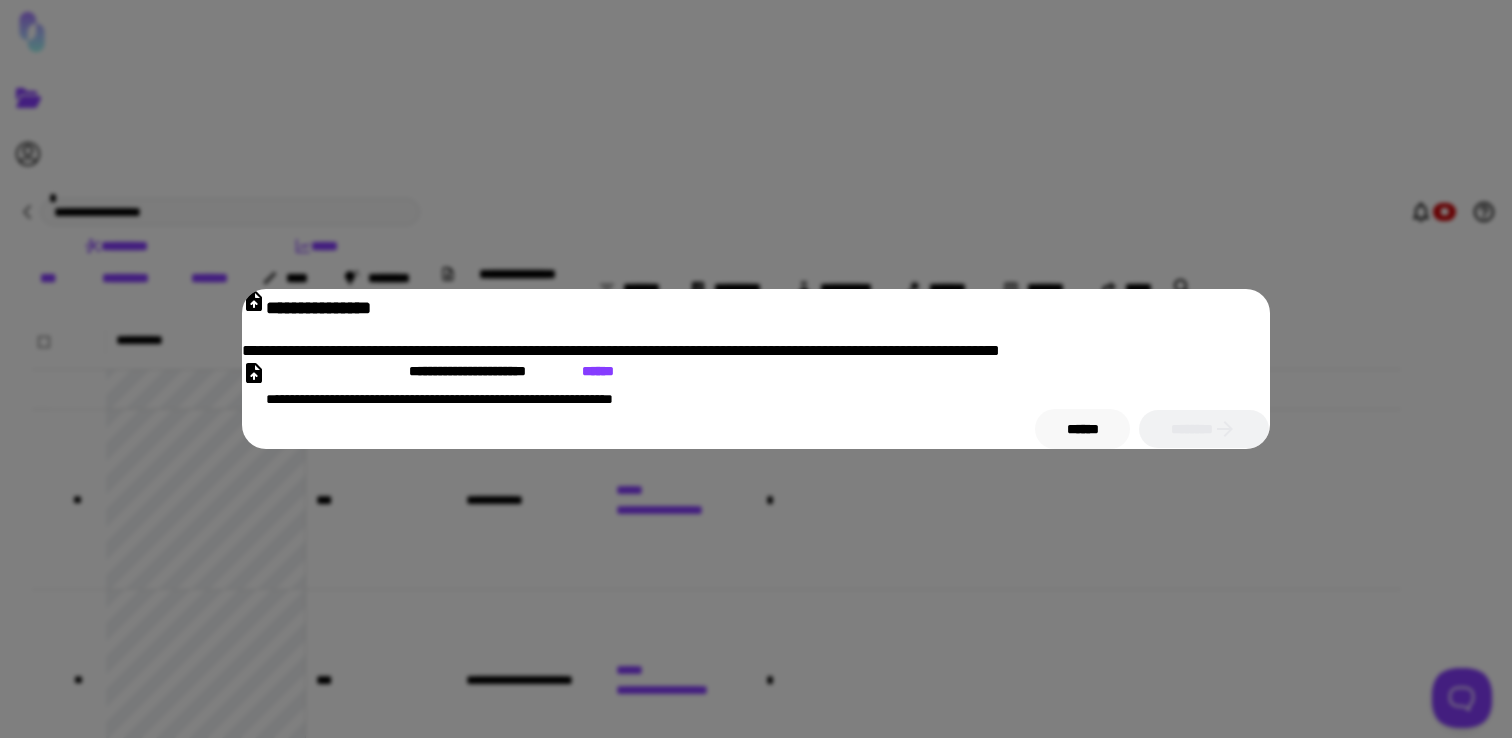 click on "******" at bounding box center (1082, 429) 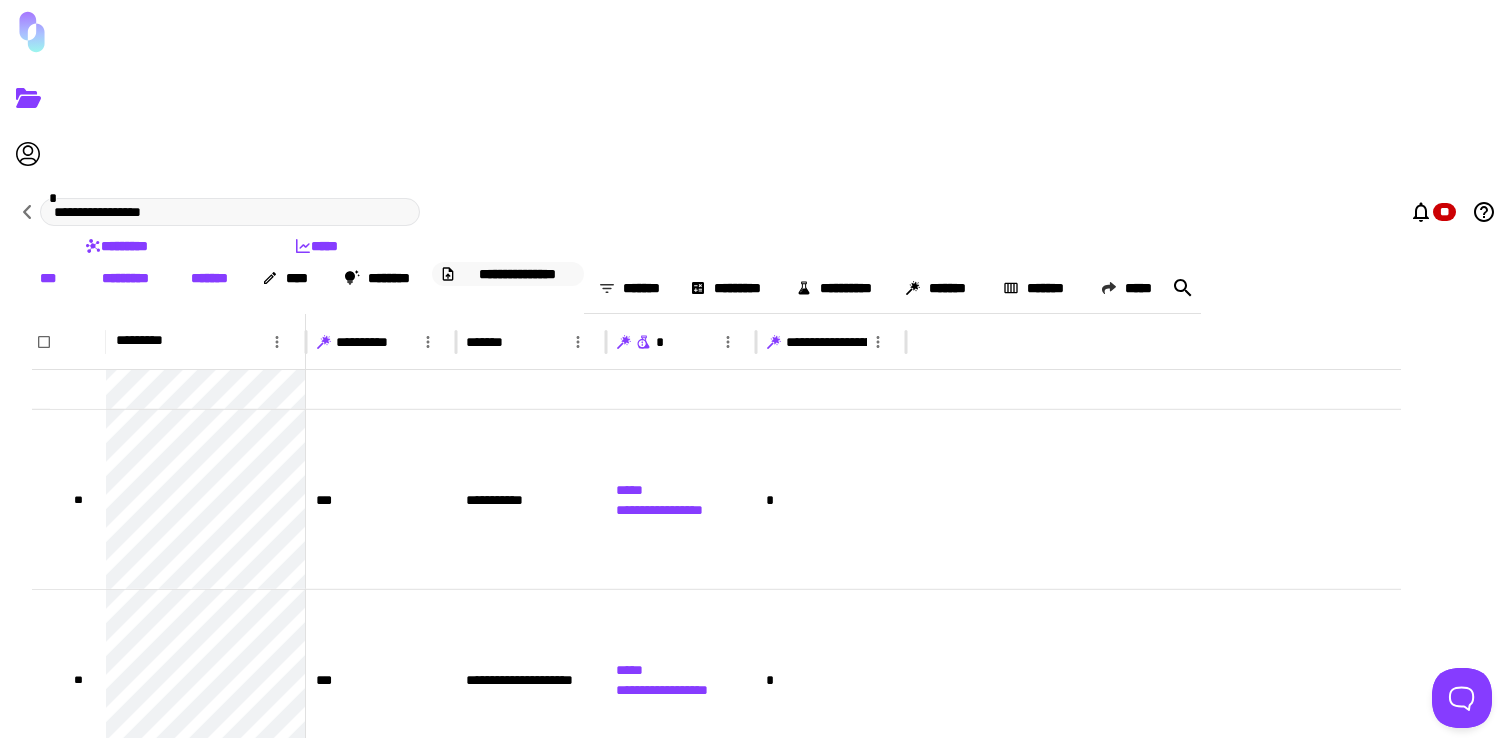 scroll, scrollTop: 5724, scrollLeft: 0, axis: vertical 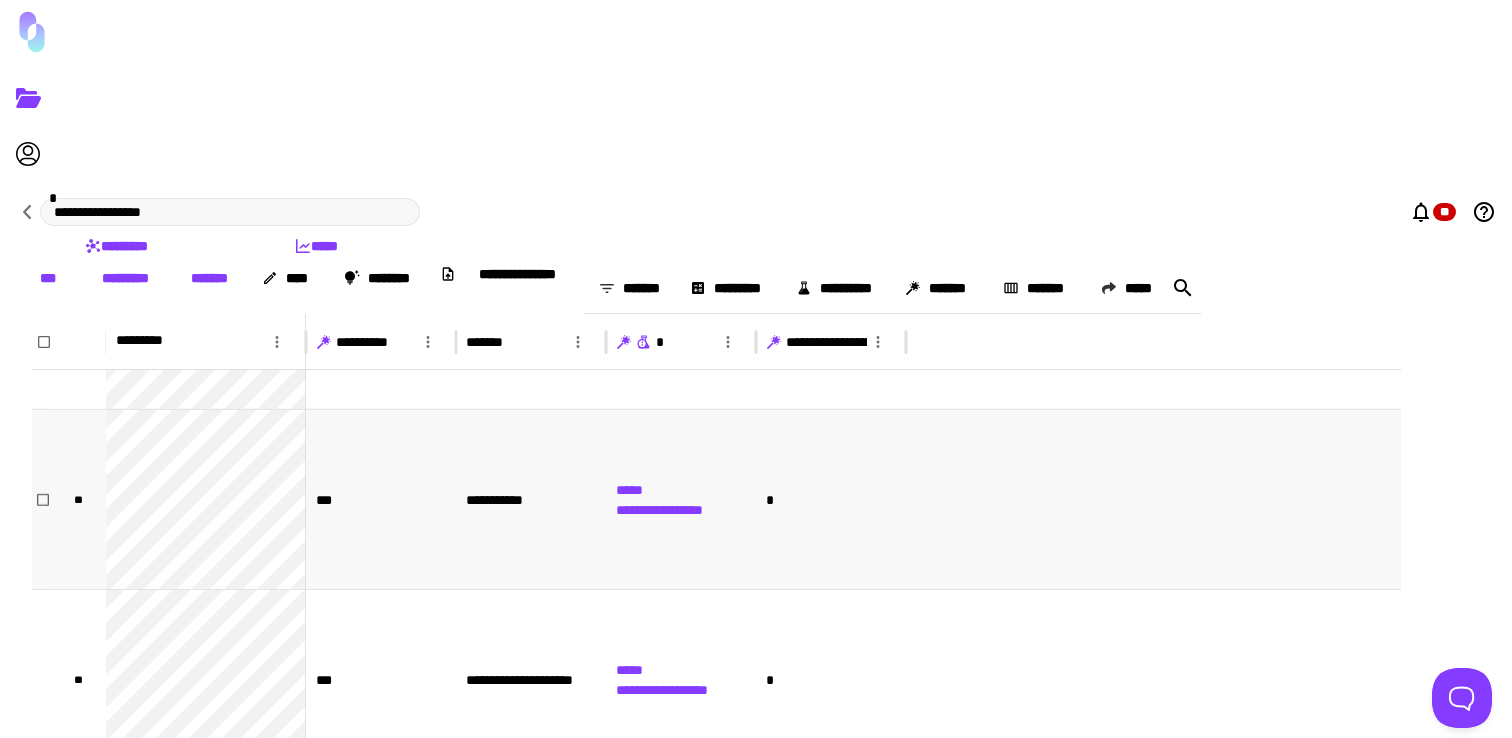 drag, startPoint x: 1263, startPoint y: 178, endPoint x: 1158, endPoint y: 417, distance: 261.04788 